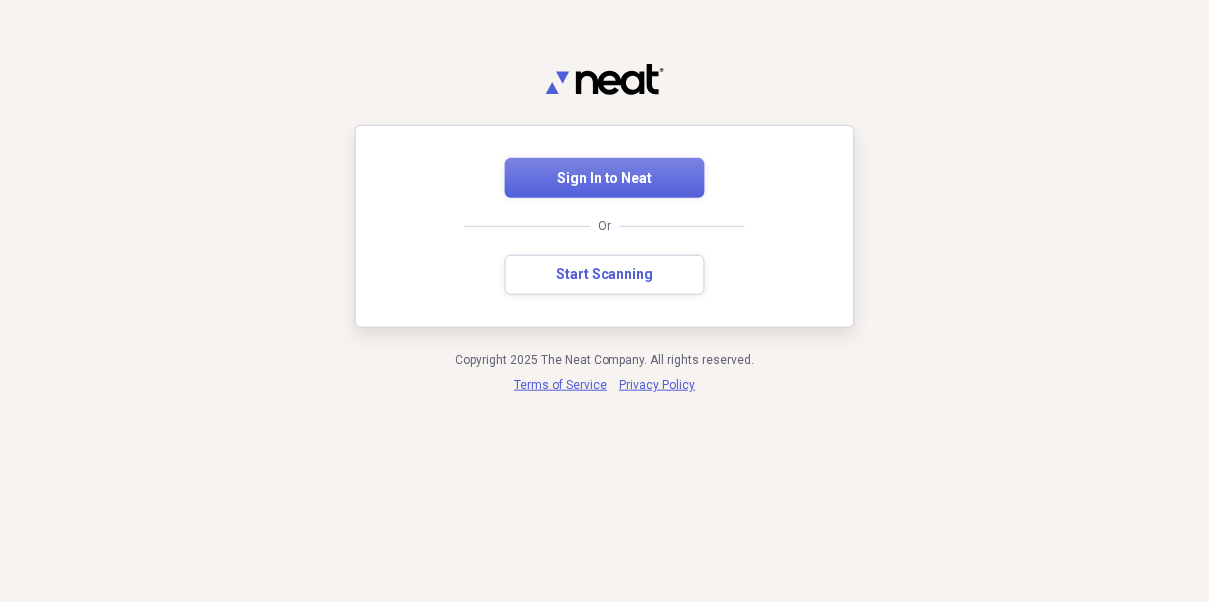scroll, scrollTop: 0, scrollLeft: 0, axis: both 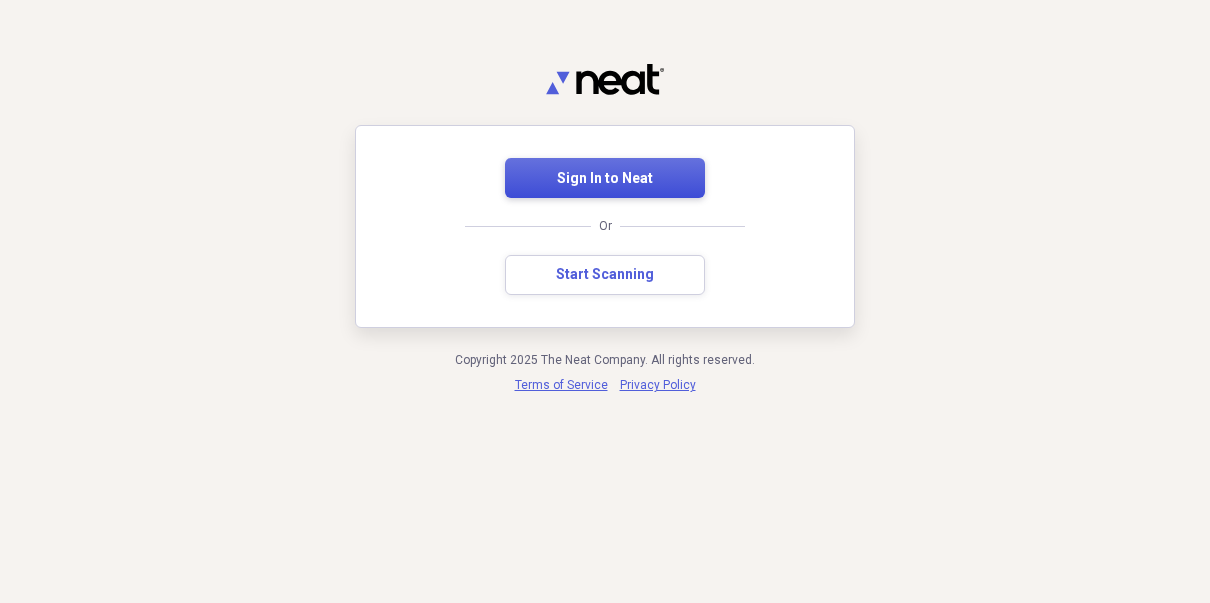 click on "Sign In to Neat" at bounding box center [605, 179] 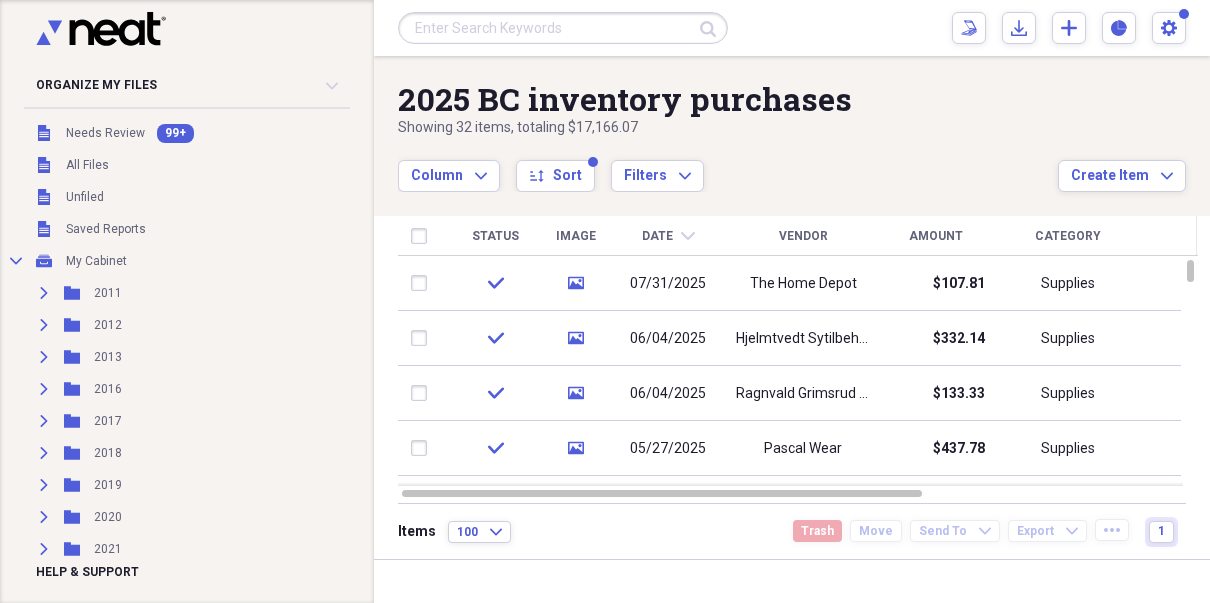 click on "2025 BC inventory purchases Showing 32 items , totaling $17,166.07 Column Expand sort Sort Filters  Expand Create Item Expand" at bounding box center [792, 124] 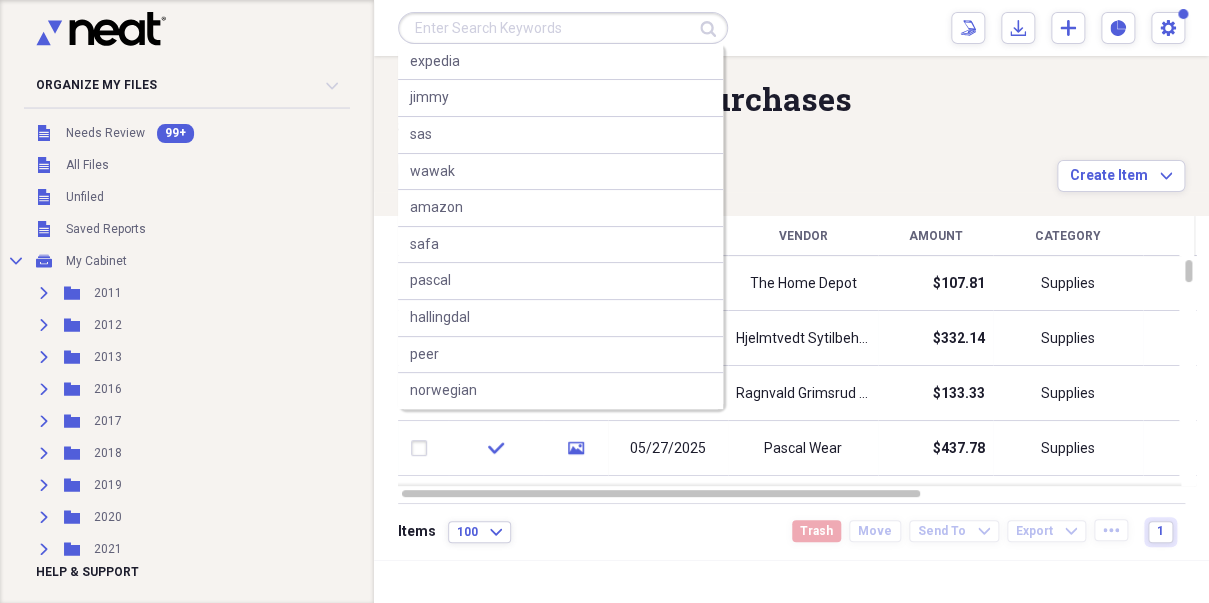 click at bounding box center [563, 28] 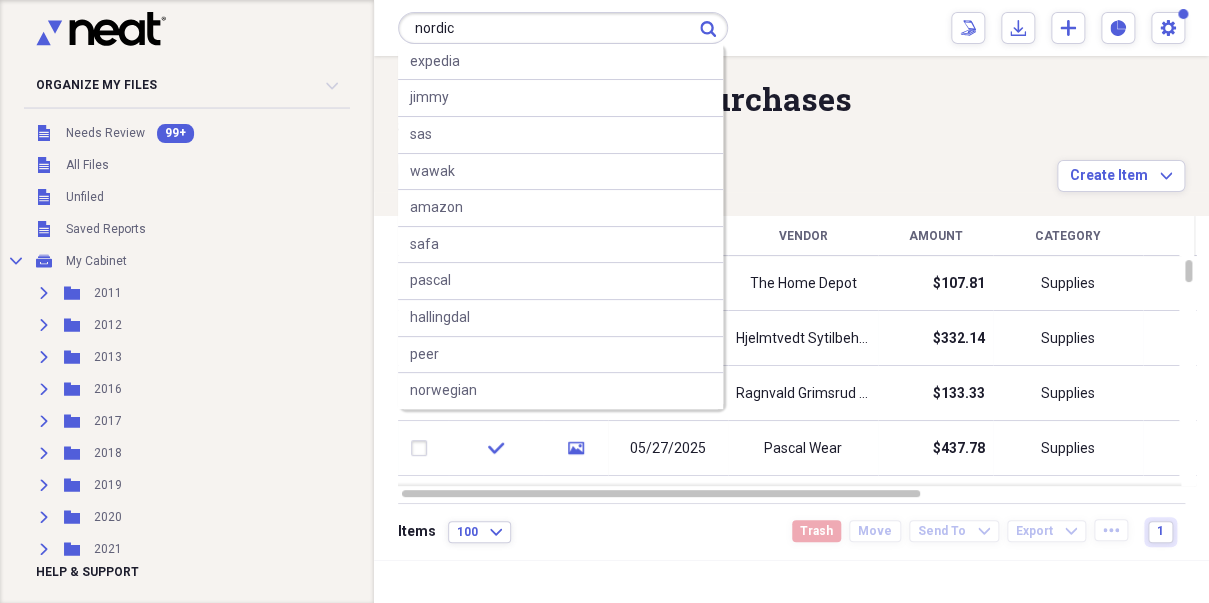 type on "nordic" 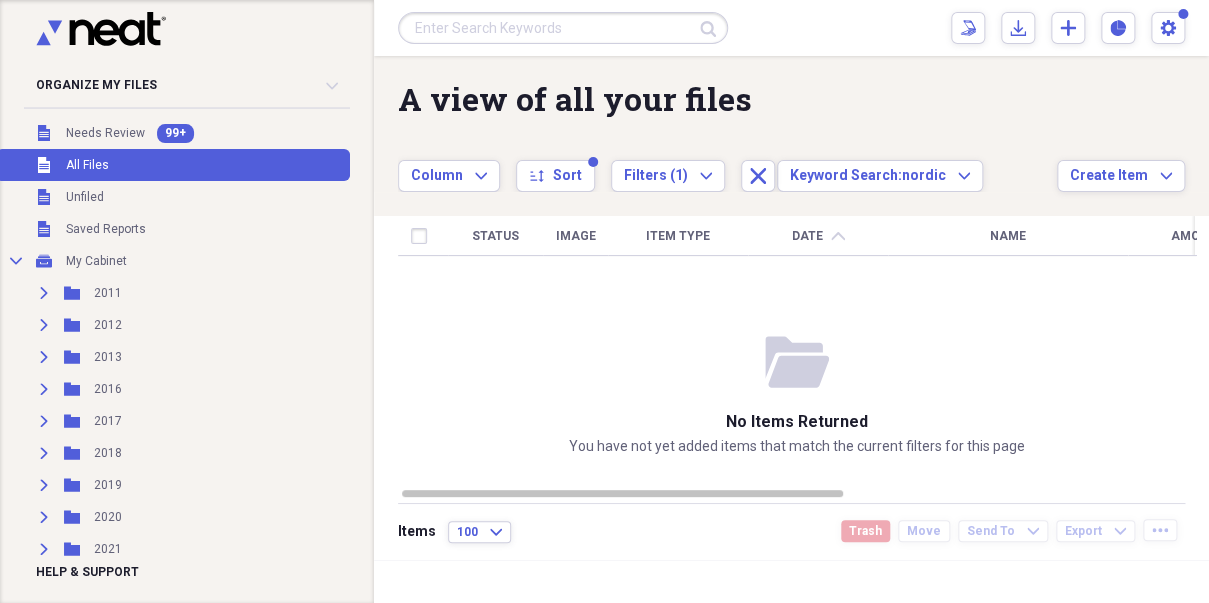 click on "A view of all your files Showing 0 items Column Expand sort Sort Filters (1) Expand Close Keyword Search:  nordic Expand Create Item Expand" at bounding box center [791, 124] 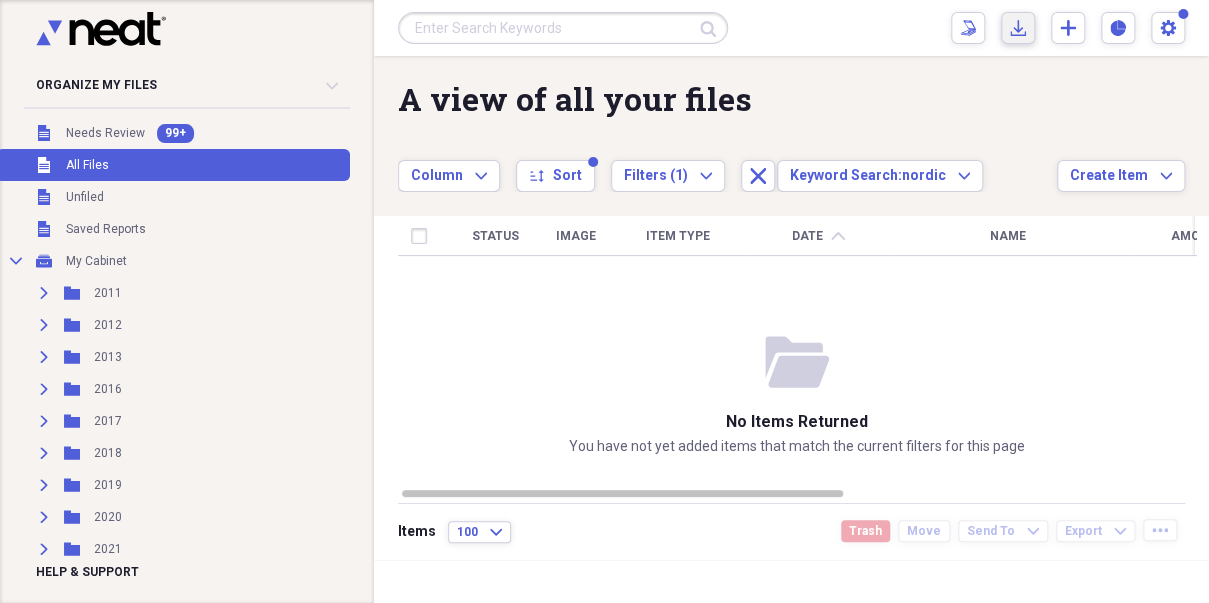 click on "Import Import" at bounding box center [1018, 28] 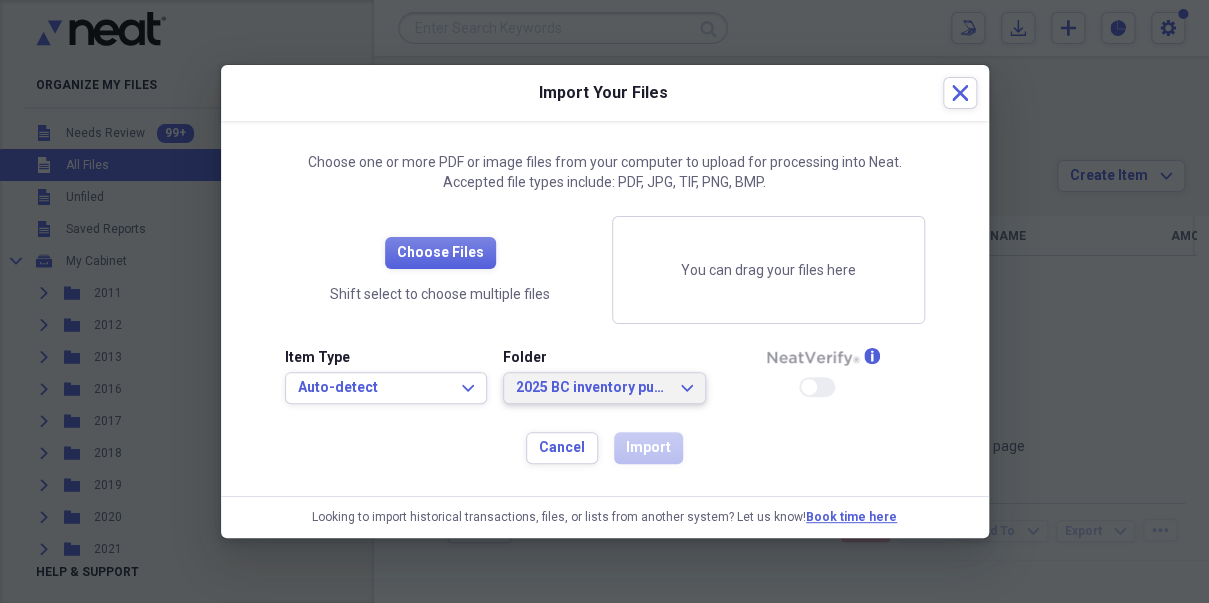 click on "Expand" 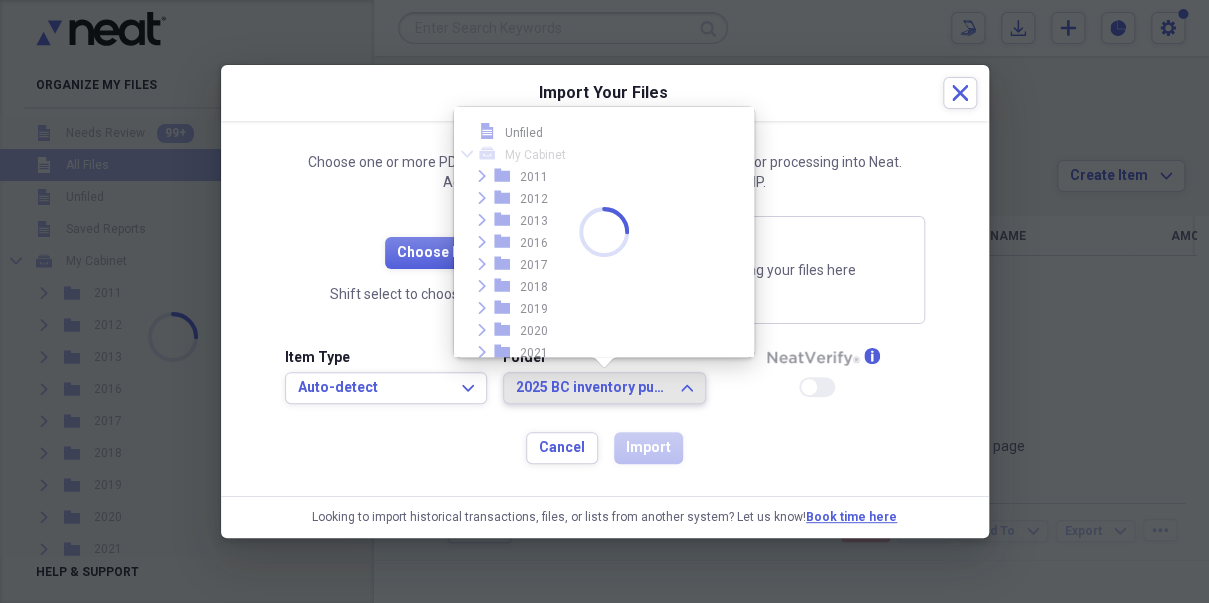 scroll, scrollTop: 252, scrollLeft: 0, axis: vertical 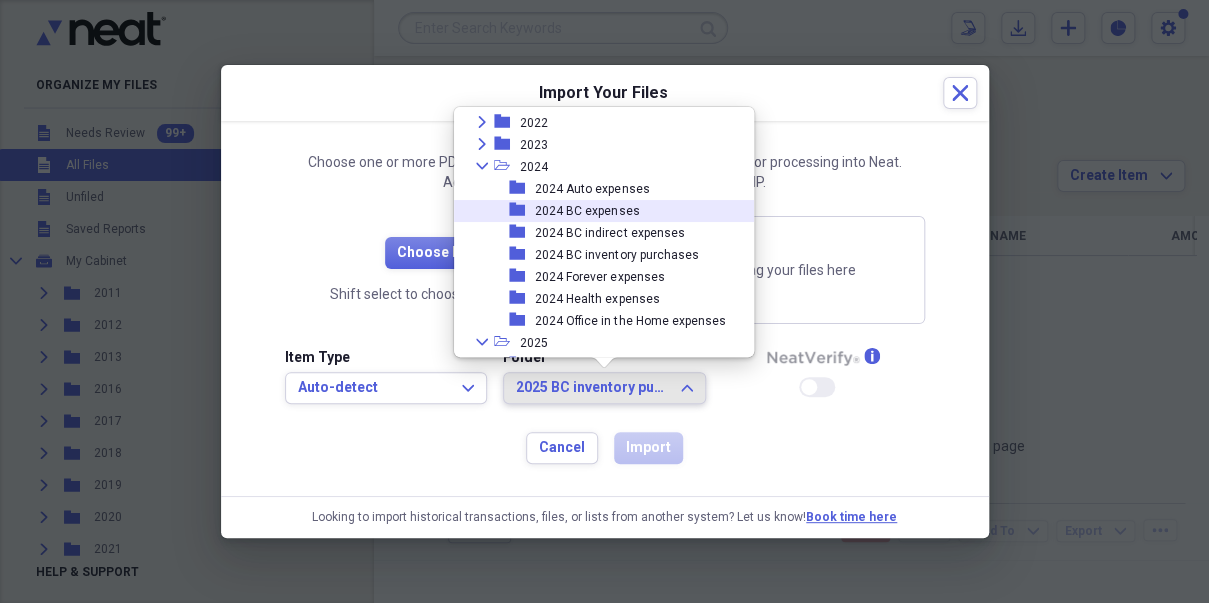 click on "2024 BC expenses" at bounding box center [587, 211] 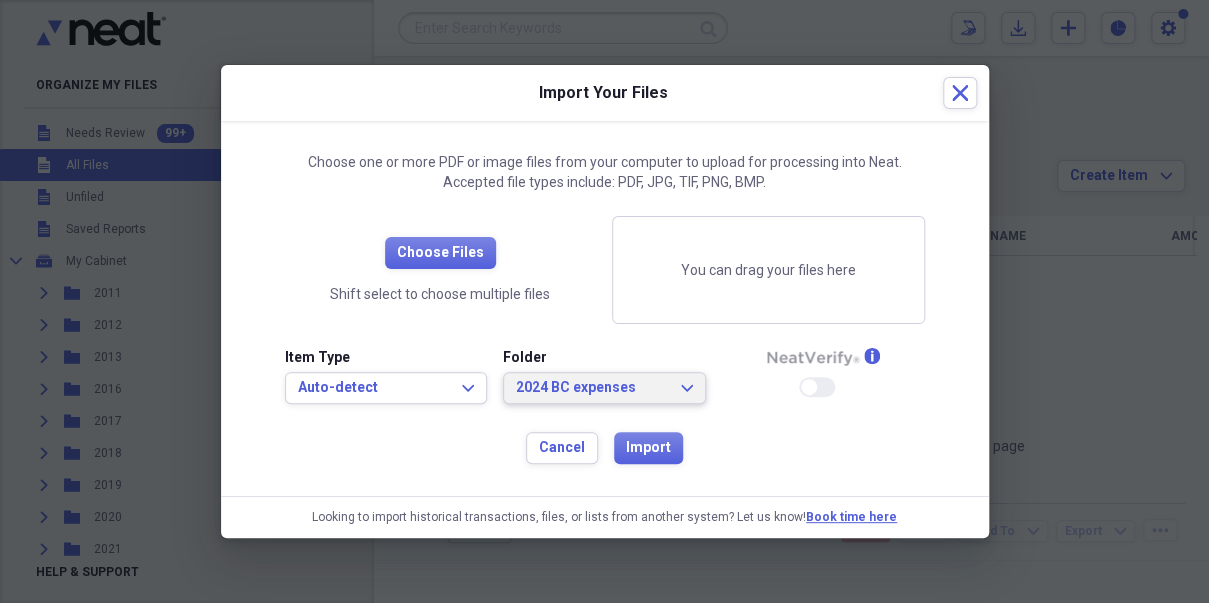 click on "2024 BC expenses Expand" at bounding box center [604, 388] 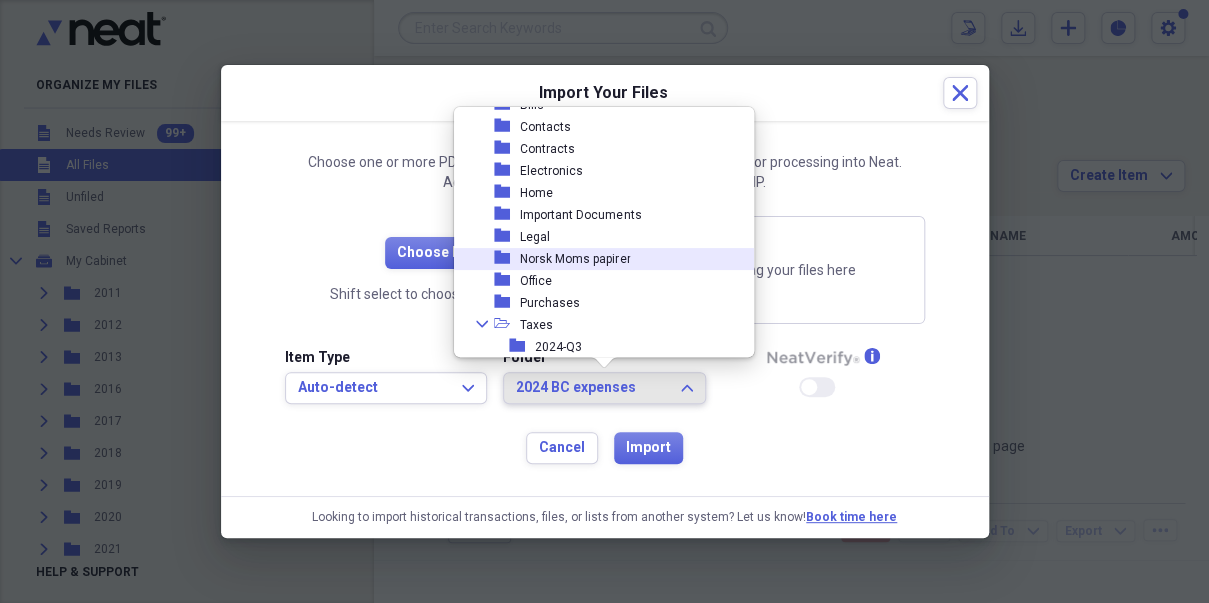 scroll, scrollTop: 458, scrollLeft: 0, axis: vertical 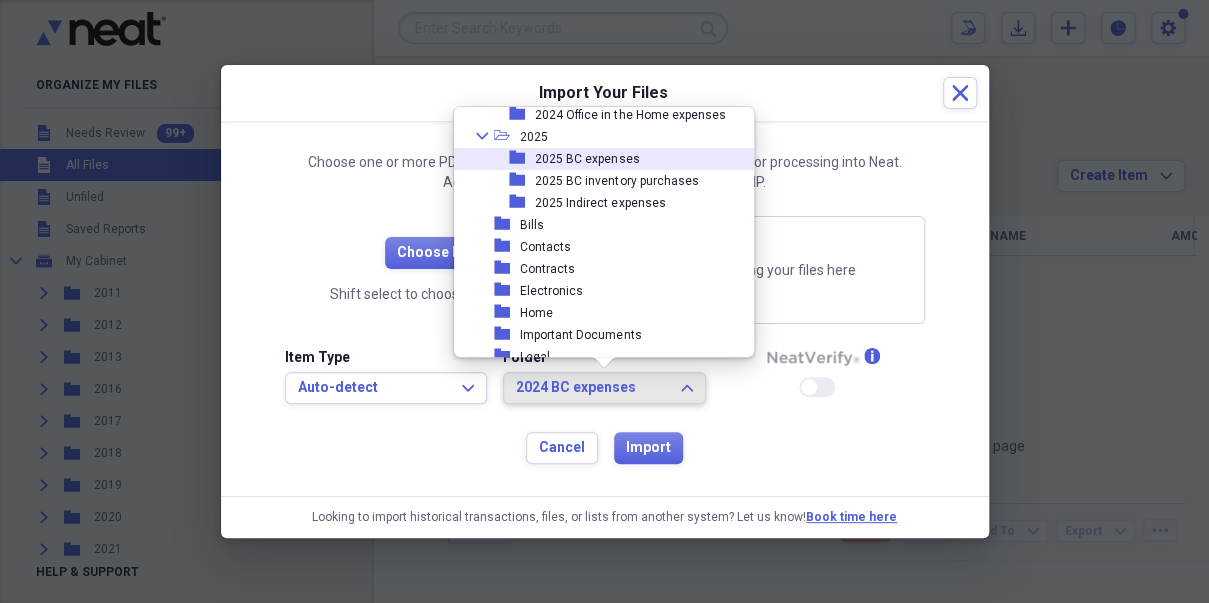 click on "2025 BC expenses" at bounding box center [587, 159] 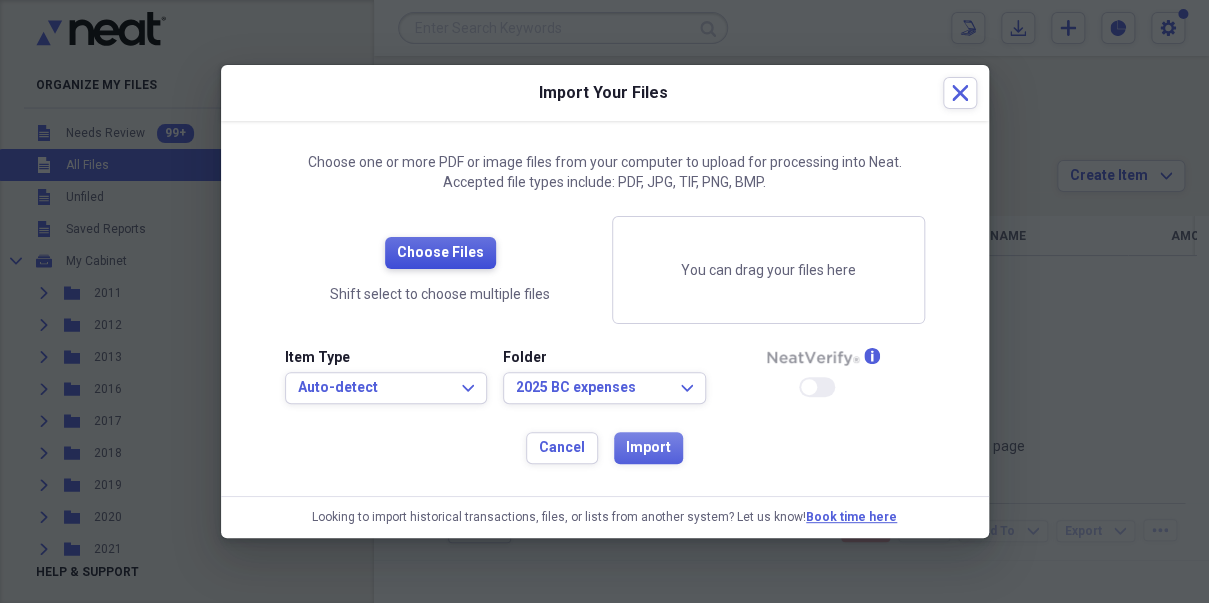 click on "Choose Files" at bounding box center (440, 253) 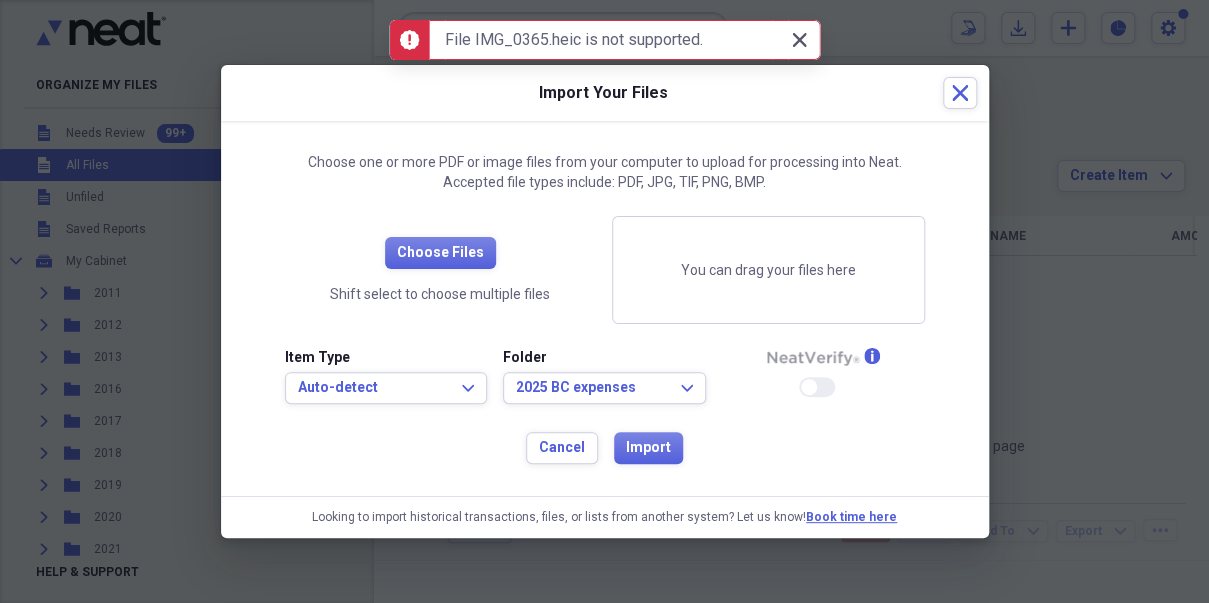click 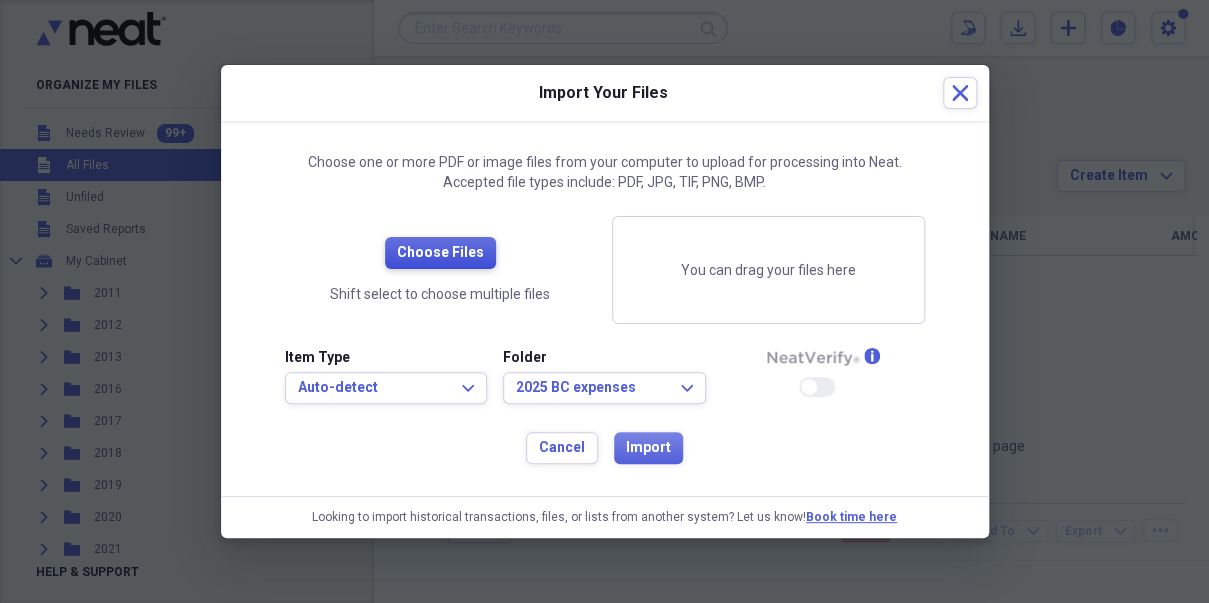 click on "Choose Files" at bounding box center [440, 253] 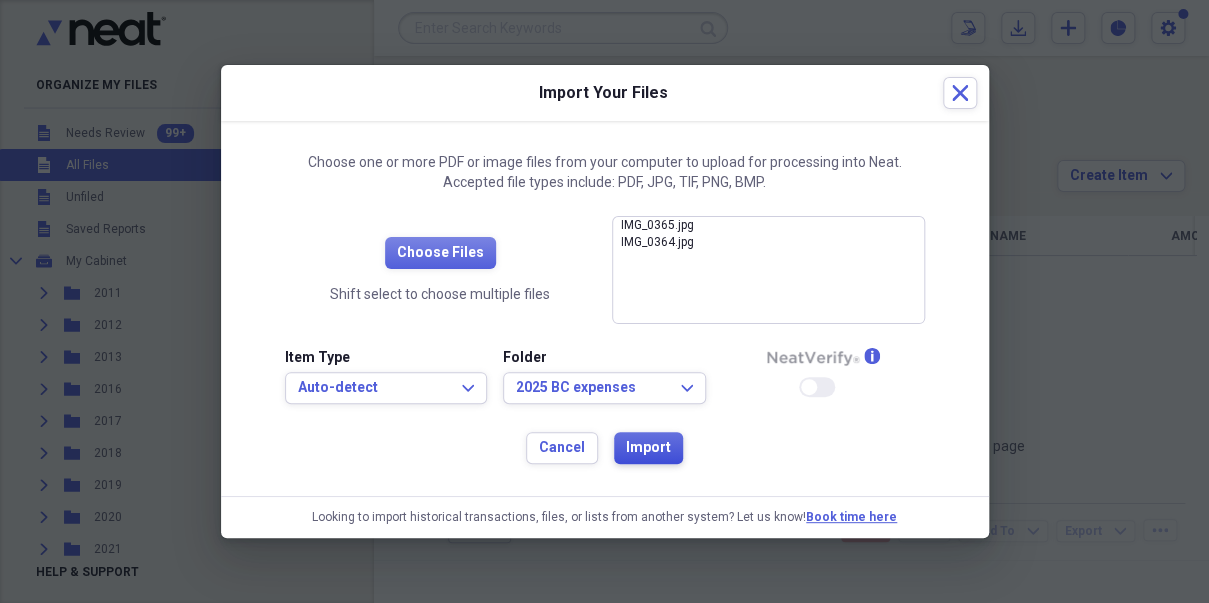 click on "Import" at bounding box center [648, 448] 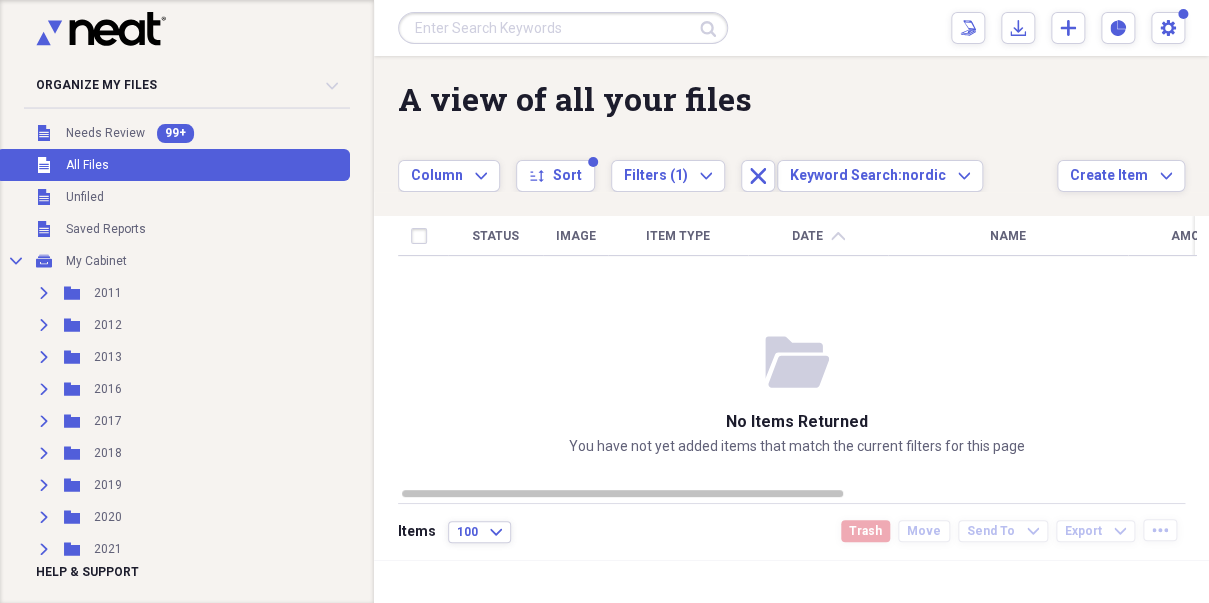 click on "Unfiled All Files" at bounding box center [173, 165] 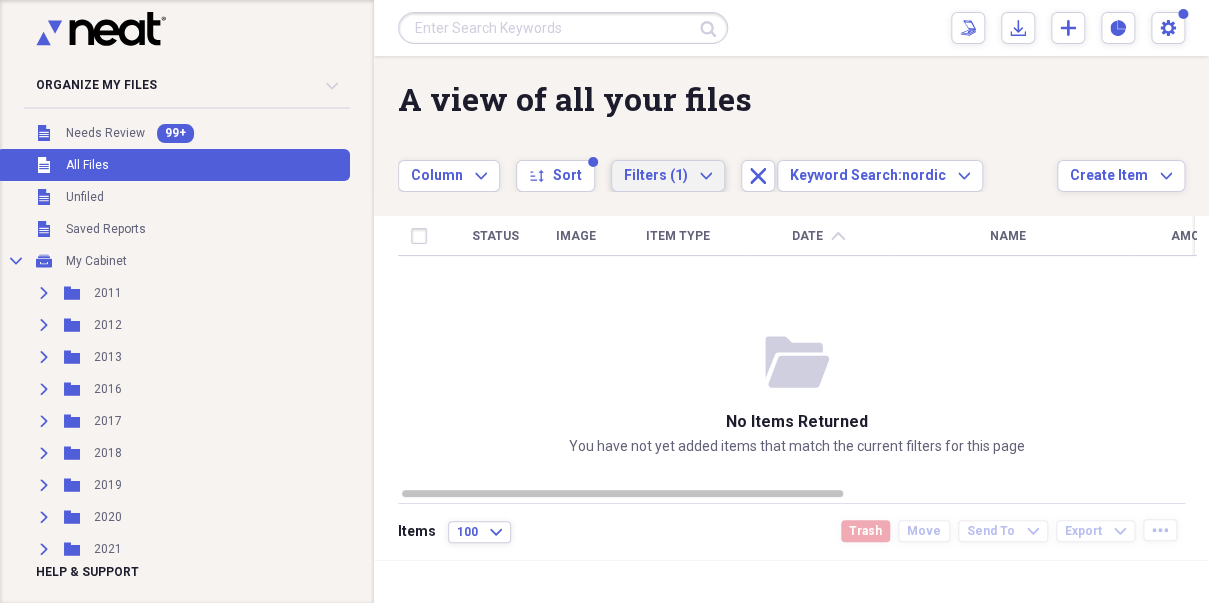 click on "Filters (1) Expand" at bounding box center [668, 176] 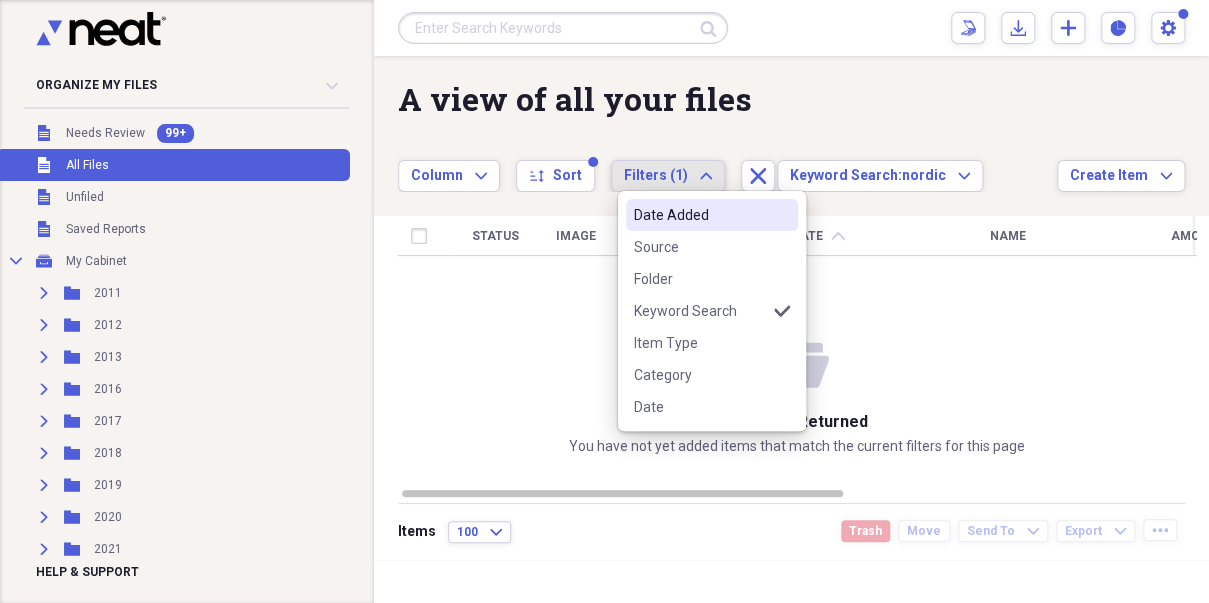click on "Date Added" at bounding box center [700, 215] 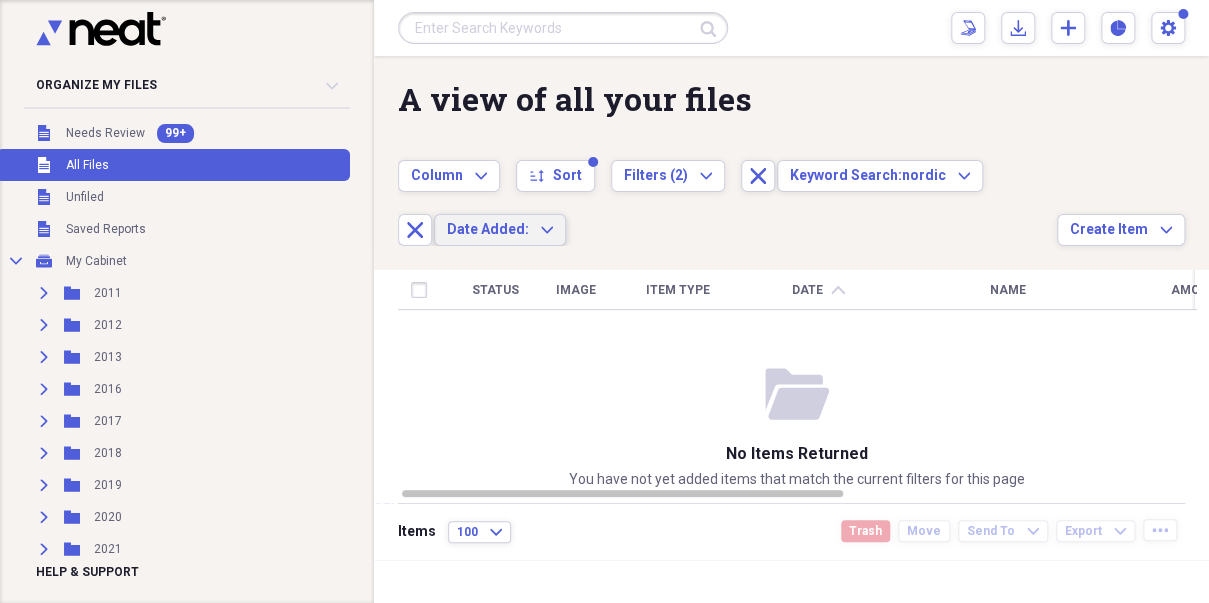 click on "Status Image Item Type Date chevron-up Name Amount Folder Category Source Date Added" at bounding box center (797, 378) 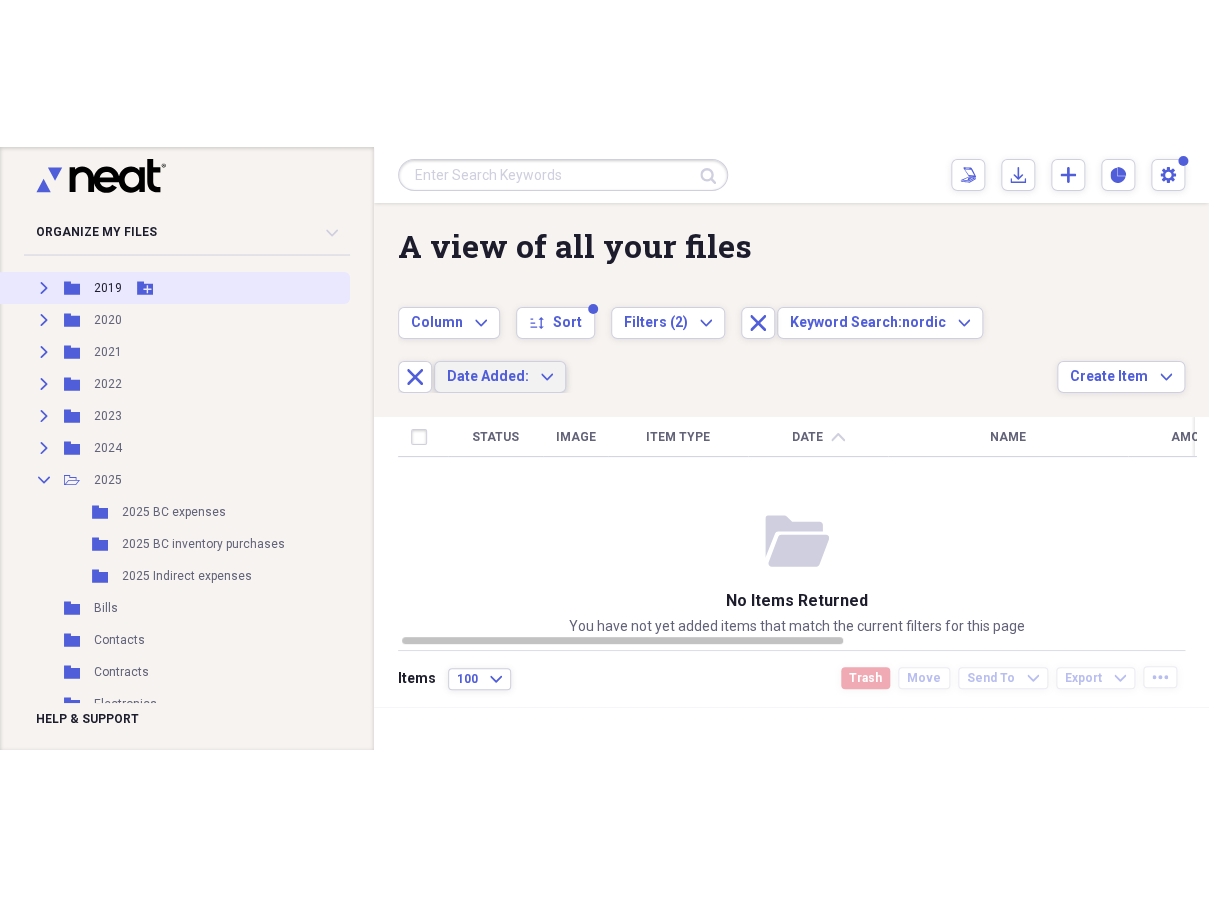 scroll, scrollTop: 360, scrollLeft: 0, axis: vertical 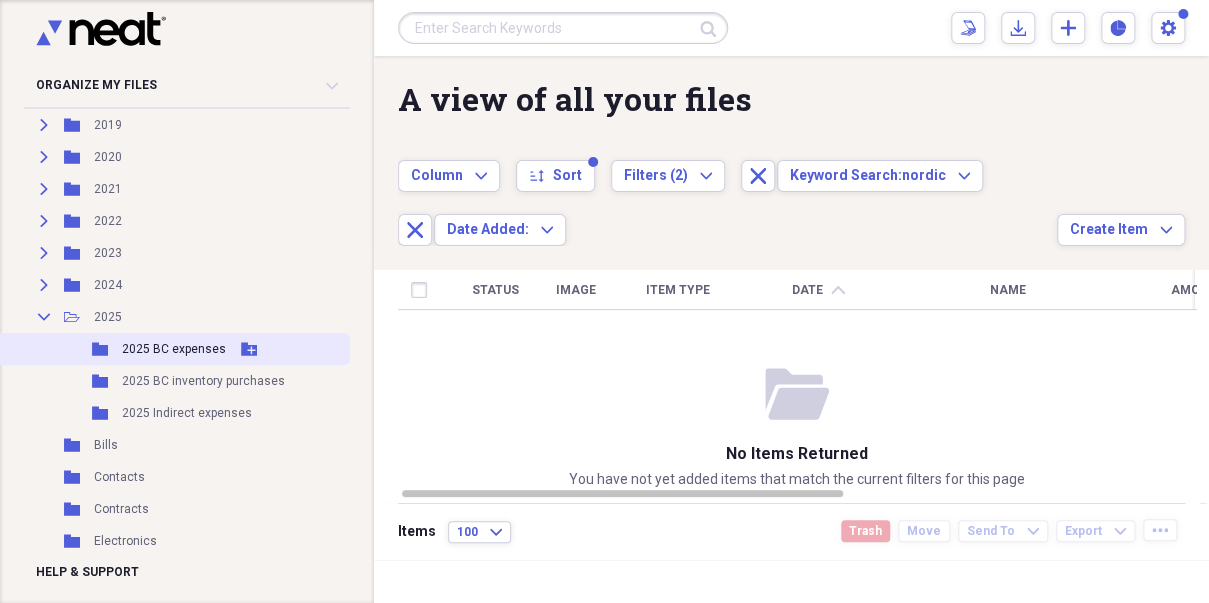 click on "2025 BC expenses" at bounding box center (174, 349) 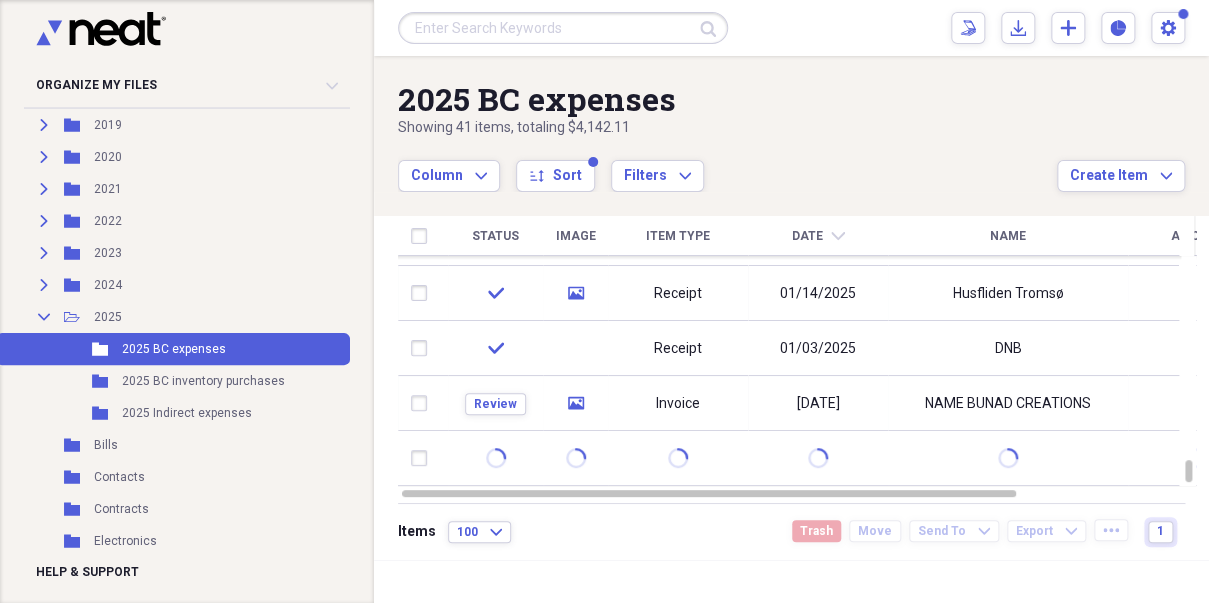 click on "Showing 41 items , totaling [AMOUNT] Column Expand sort Sort Filters  Expand Create Item Expand" at bounding box center [791, 124] 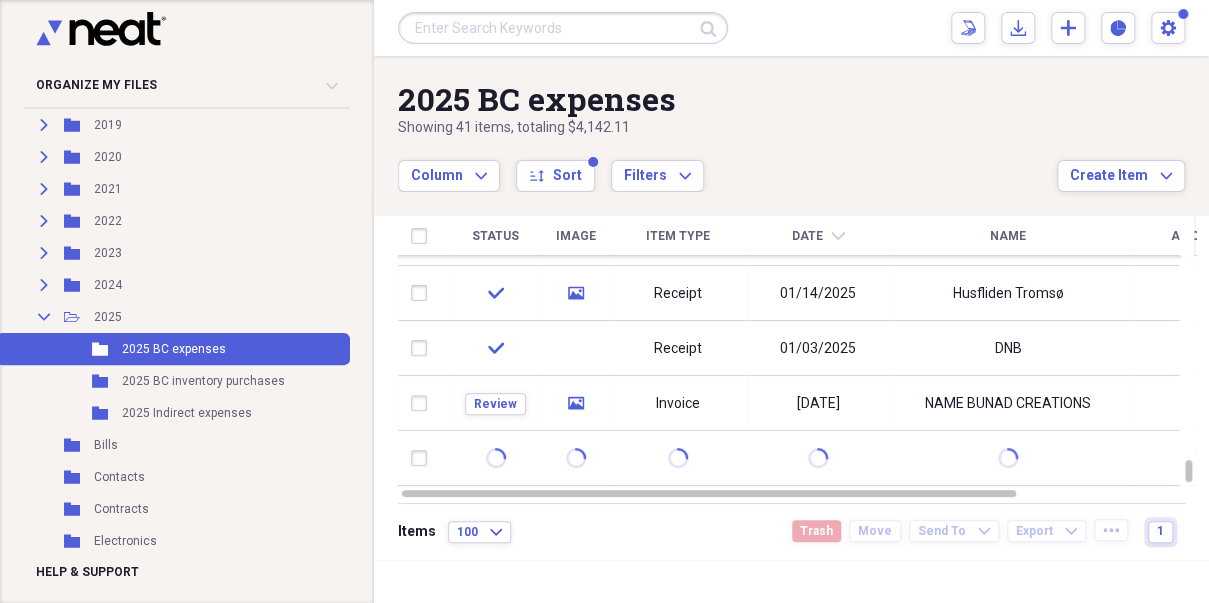 click at bounding box center (791, 581) 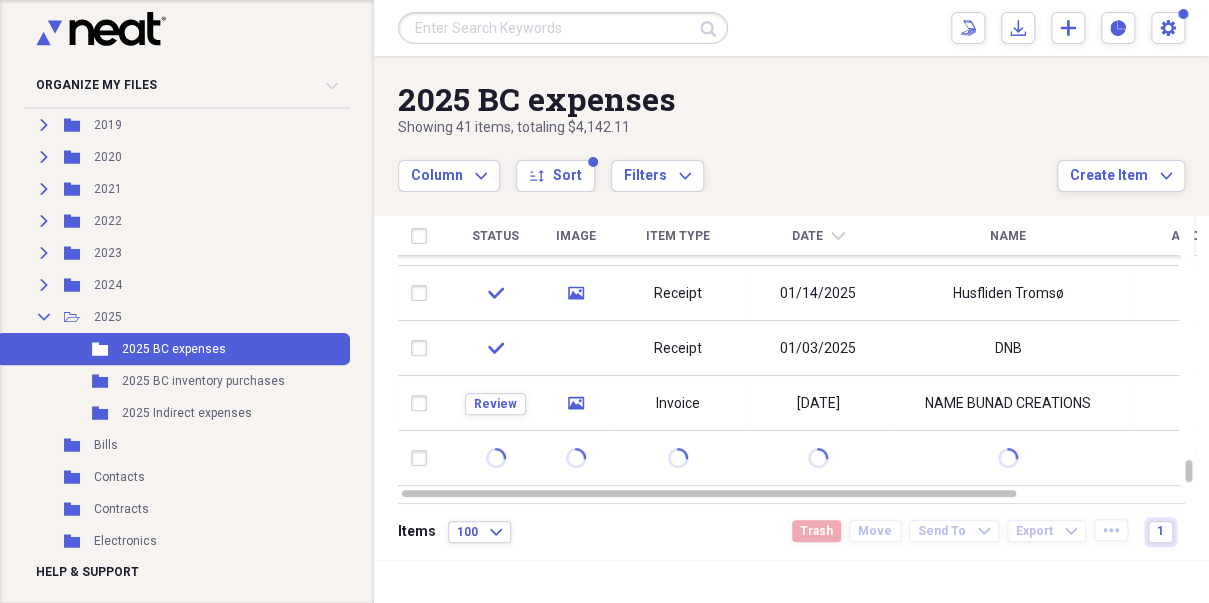 click on "Submit Scan Scan Import Import Add Create Expand Reports Reports Settings [FIRST] Expand" at bounding box center [791, 28] 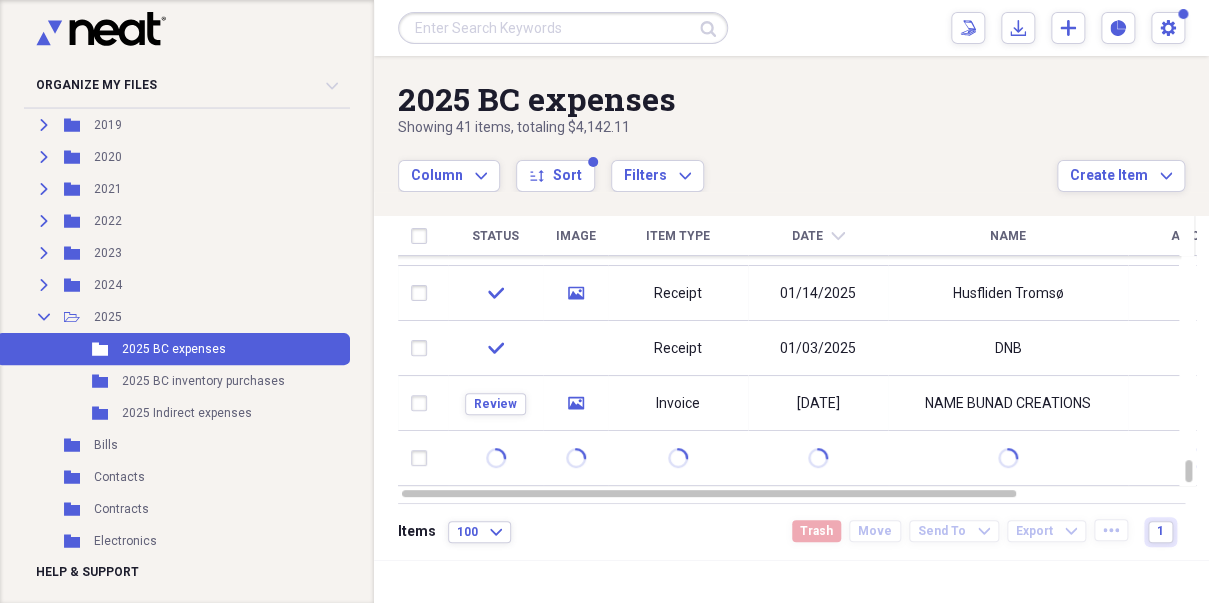 click at bounding box center [791, 581] 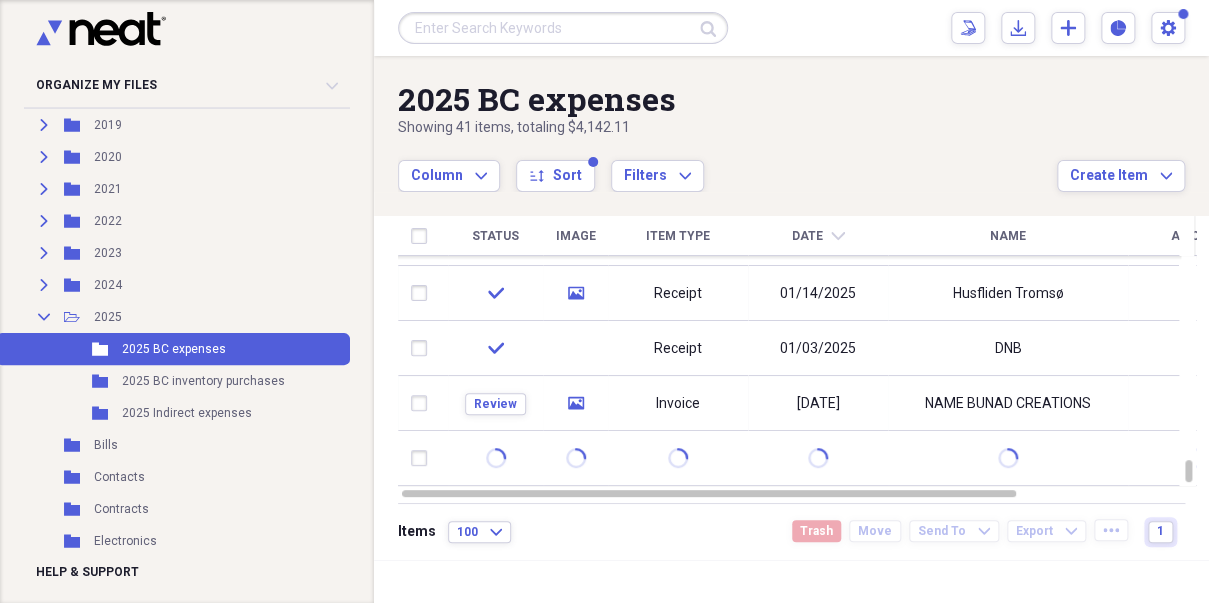 click at bounding box center [791, 581] 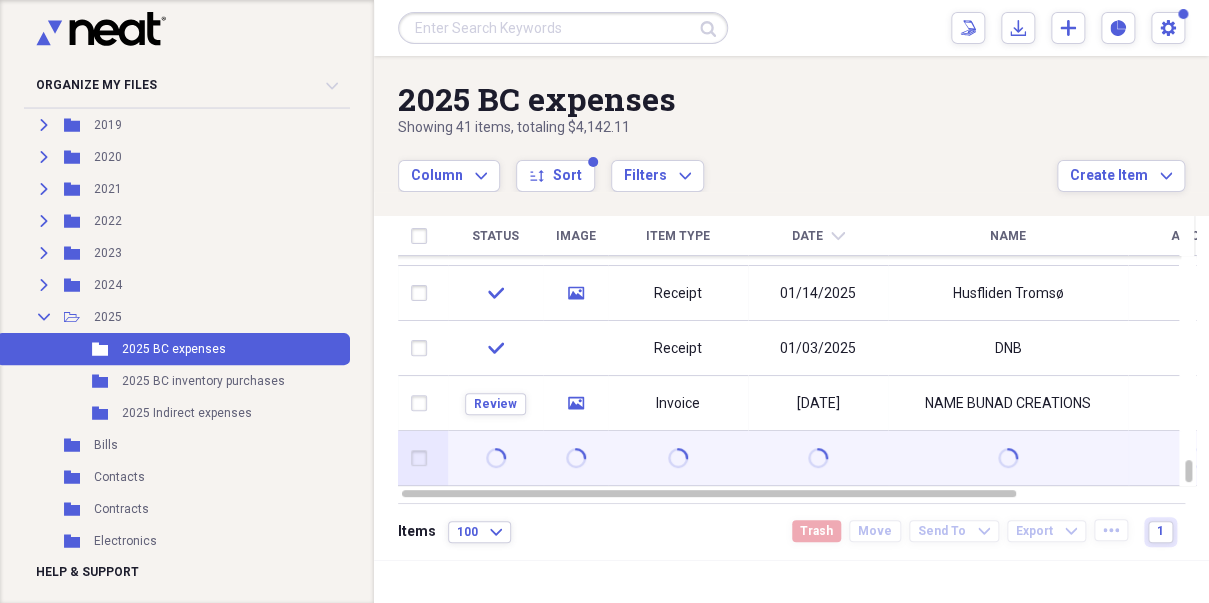 click at bounding box center [678, 458] 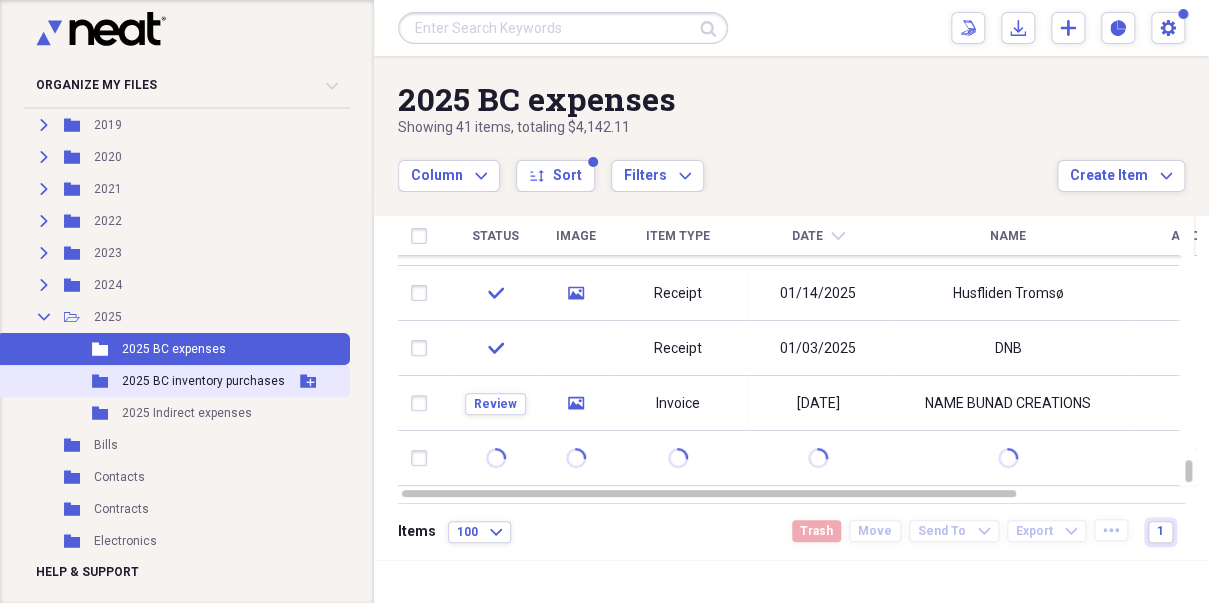 click on "2025 BC inventory purchases" at bounding box center [203, 381] 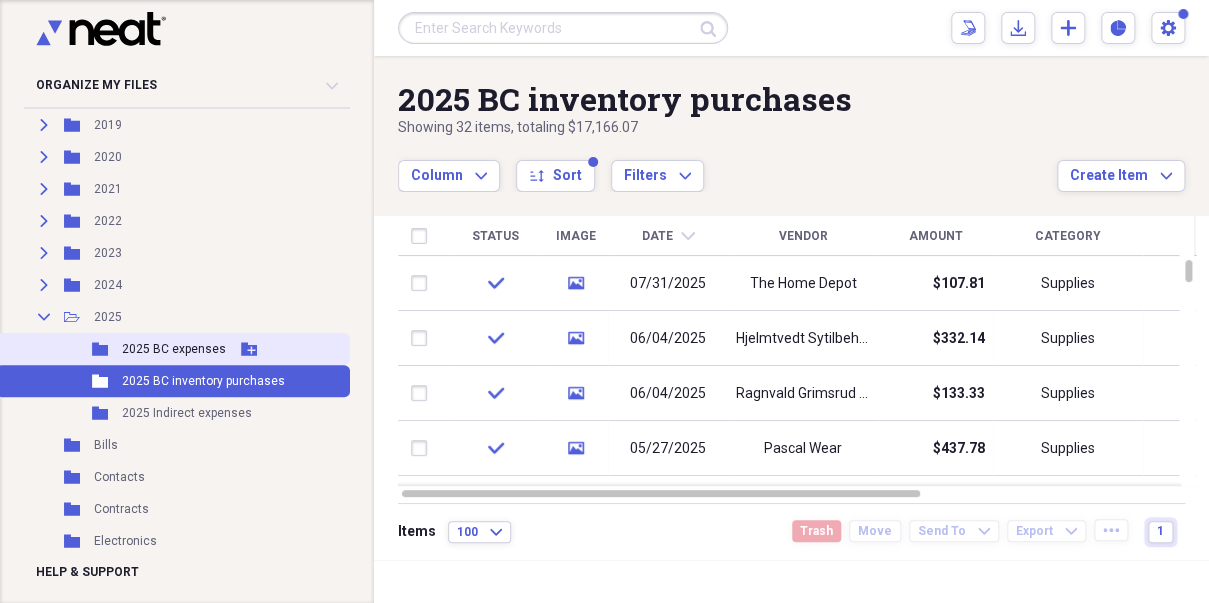 click on "2025 BC expenses" at bounding box center [174, 349] 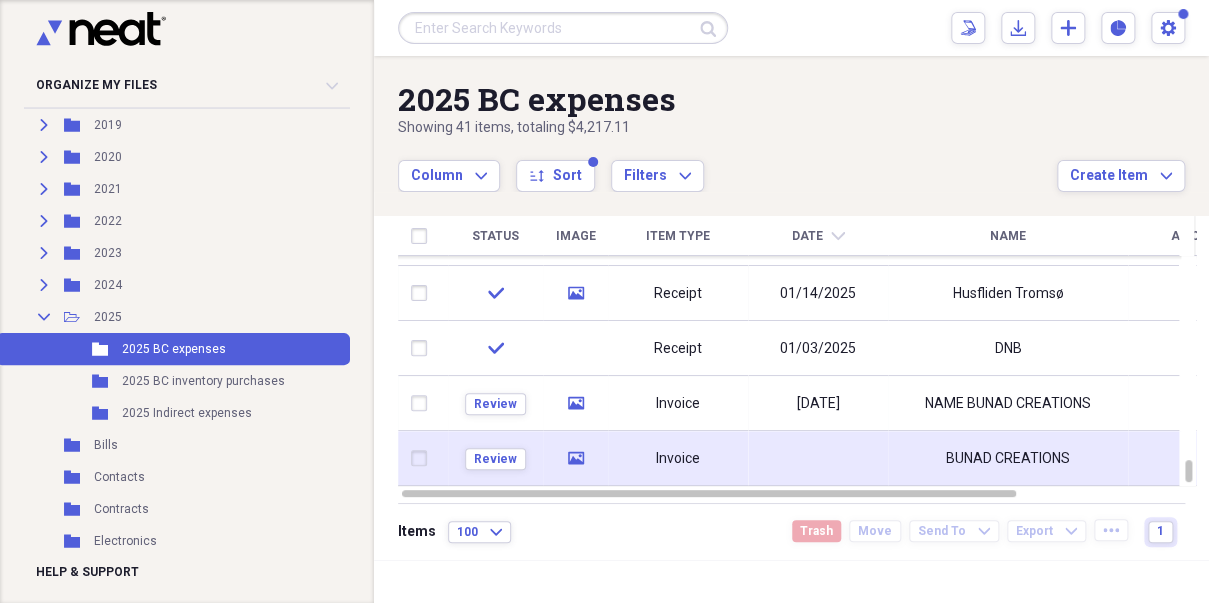 click at bounding box center (818, 458) 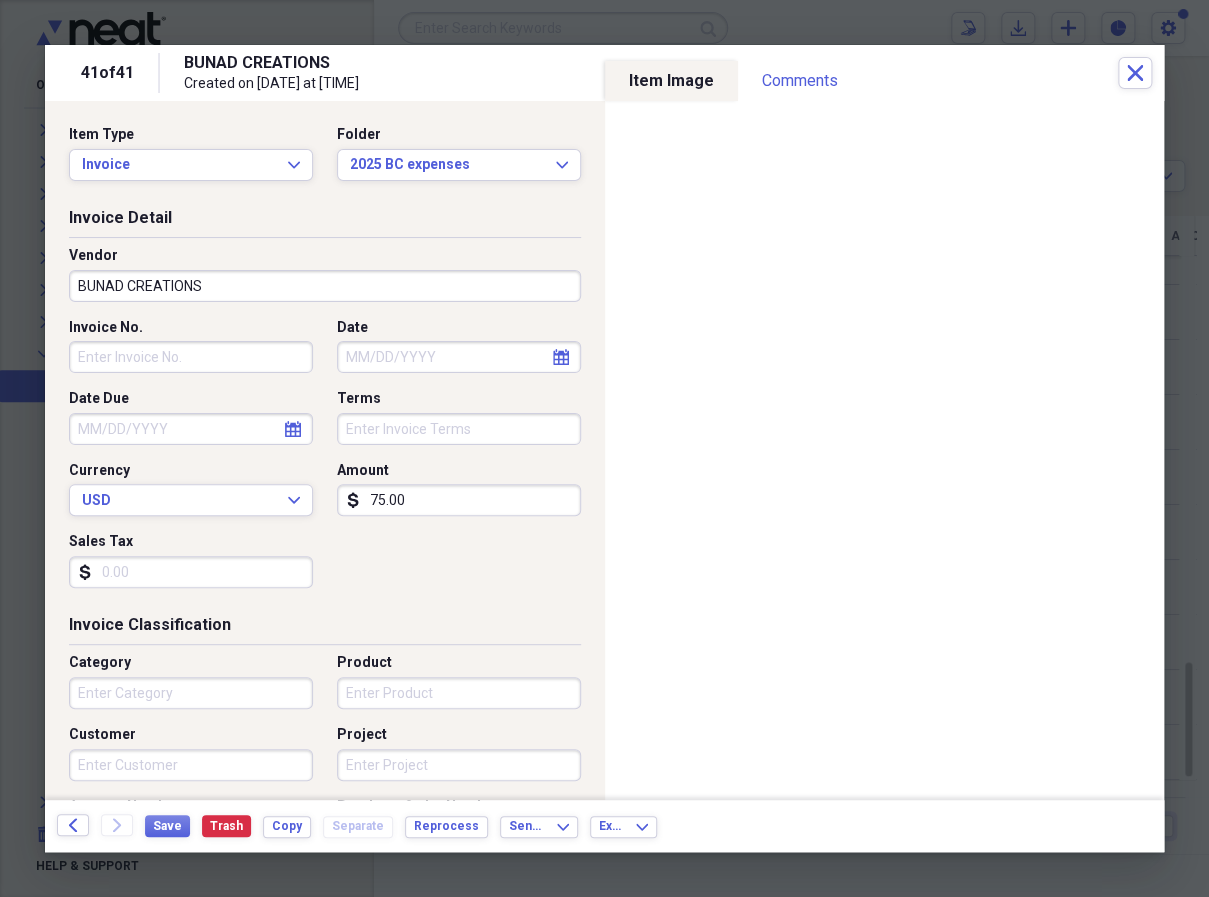 scroll, scrollTop: 321, scrollLeft: 0, axis: vertical 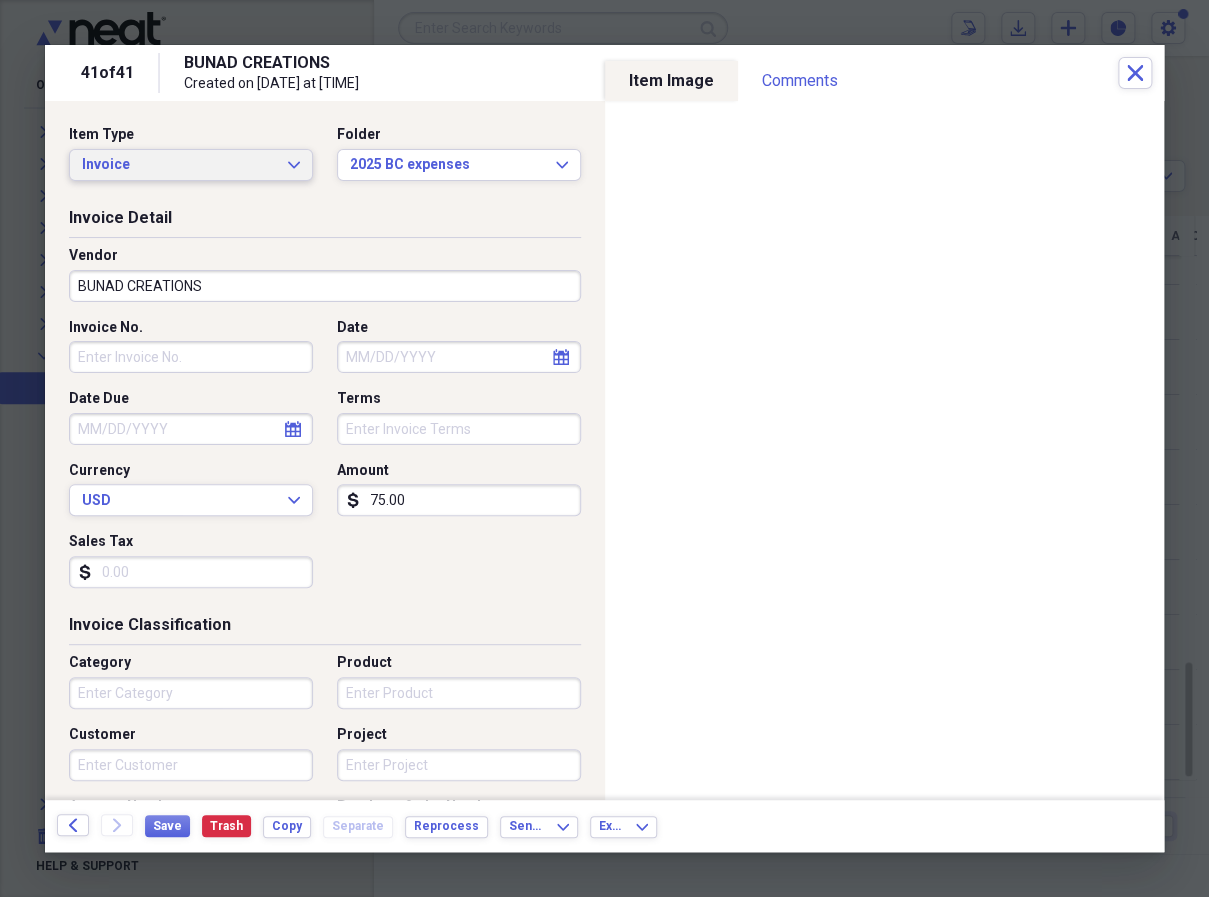 click on "Expand" 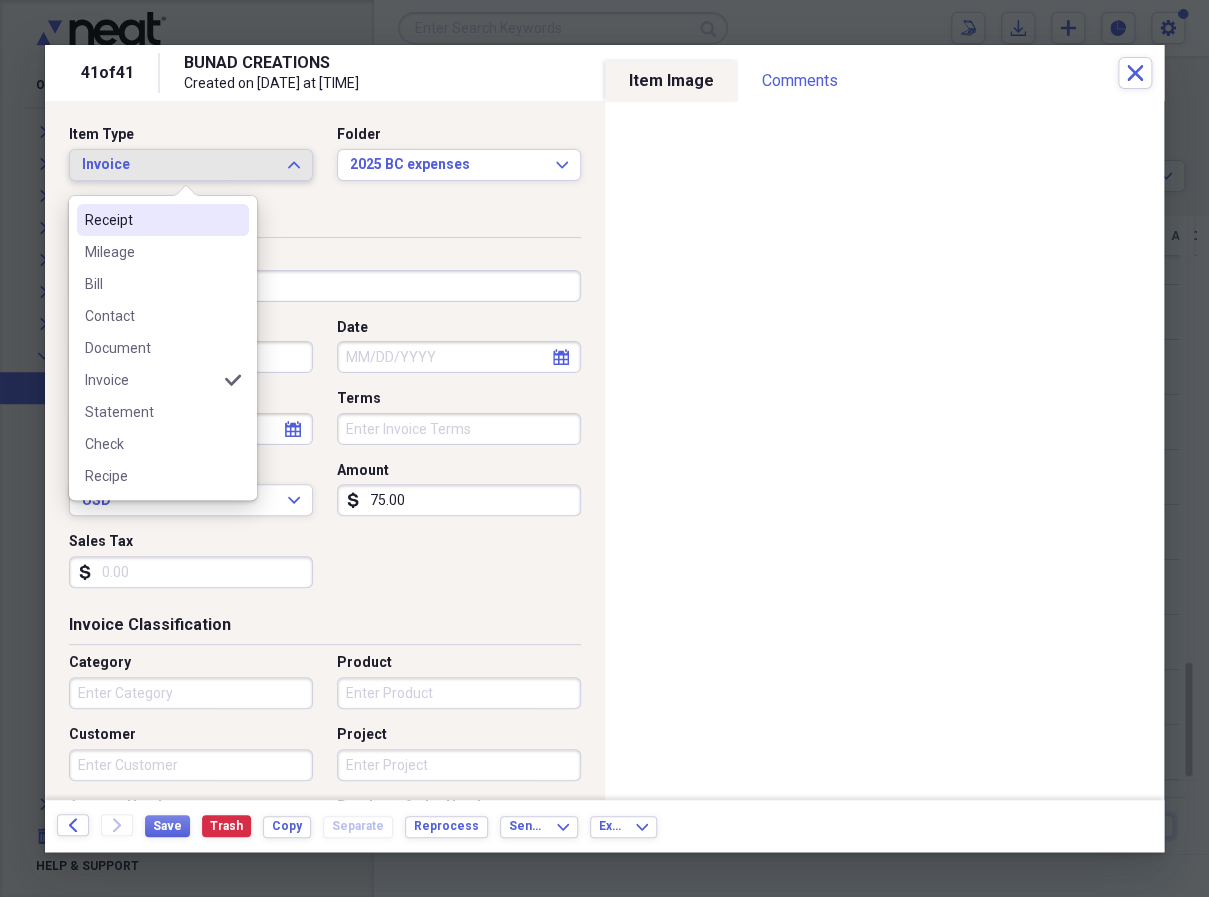 click on "Receipt" at bounding box center (151, 220) 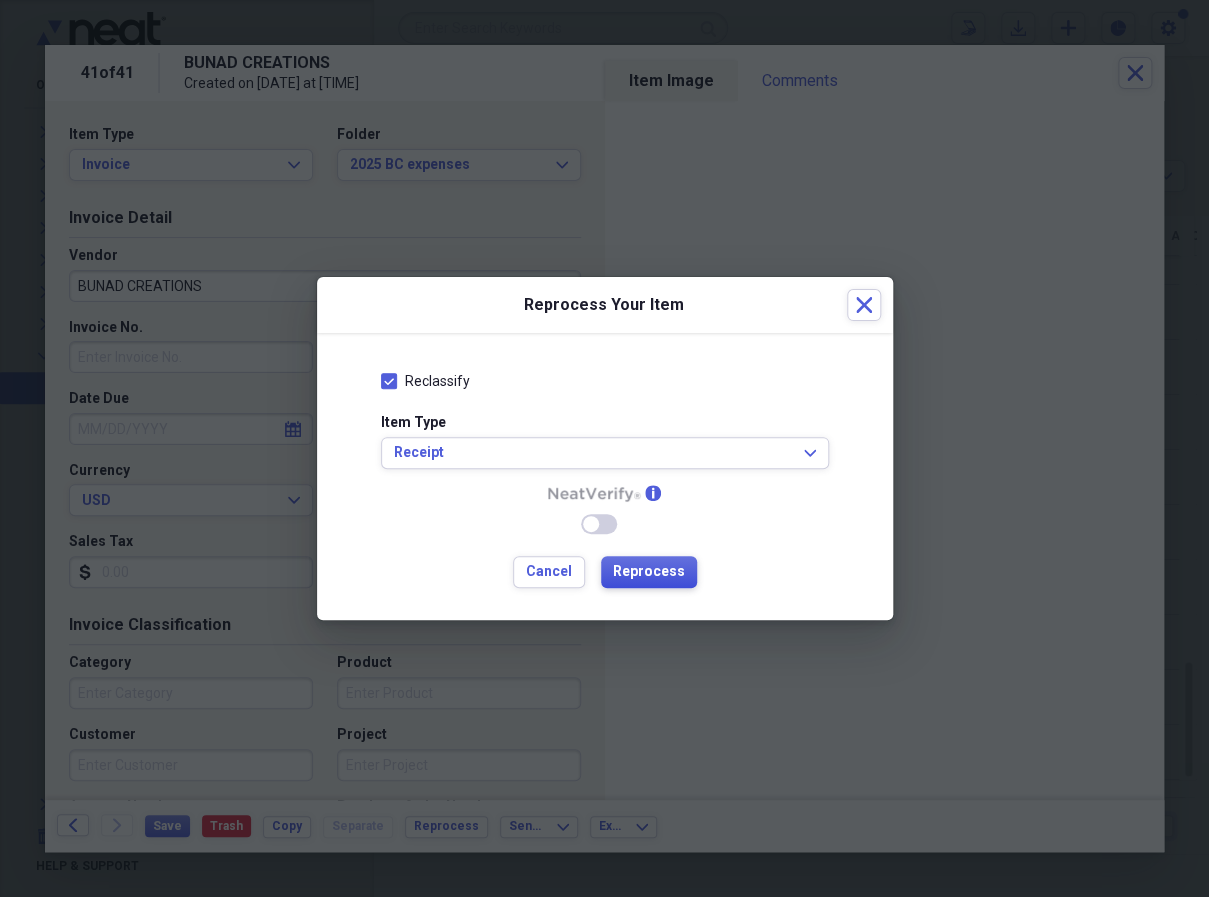 click on "Reprocess" at bounding box center [649, 572] 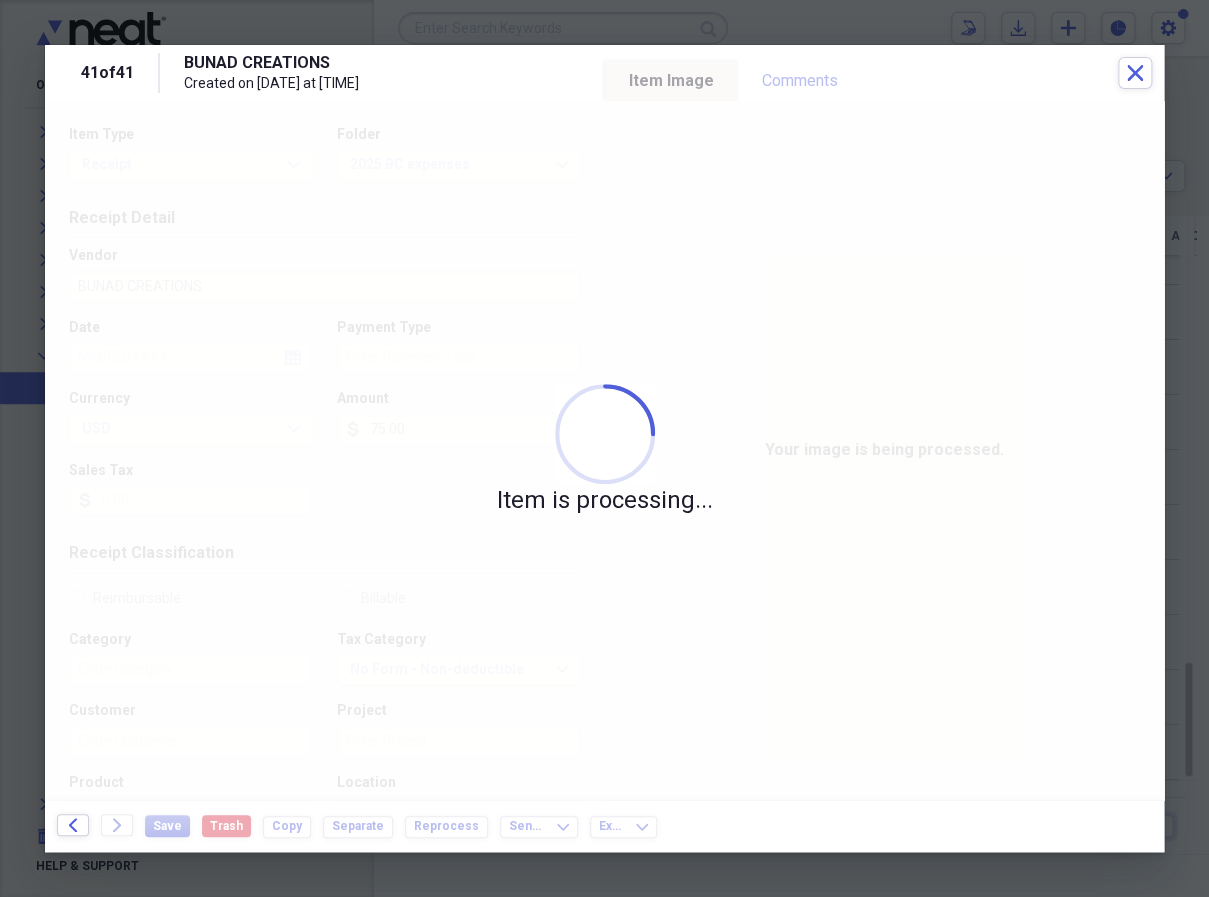 click on "BUNAD CREATIONS Created on [DATE] at [TIME]" at bounding box center (651, 73) 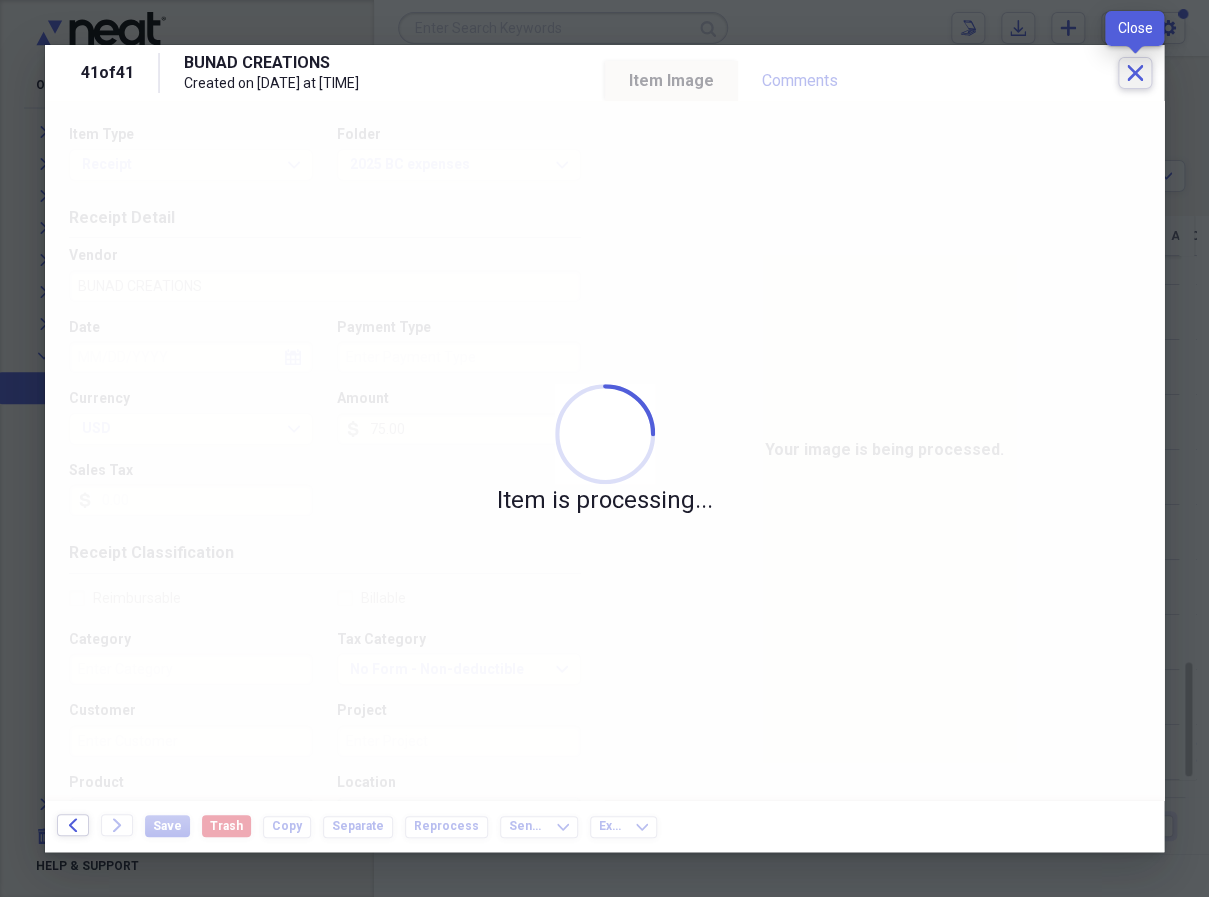 click on "Close" at bounding box center (1135, 73) 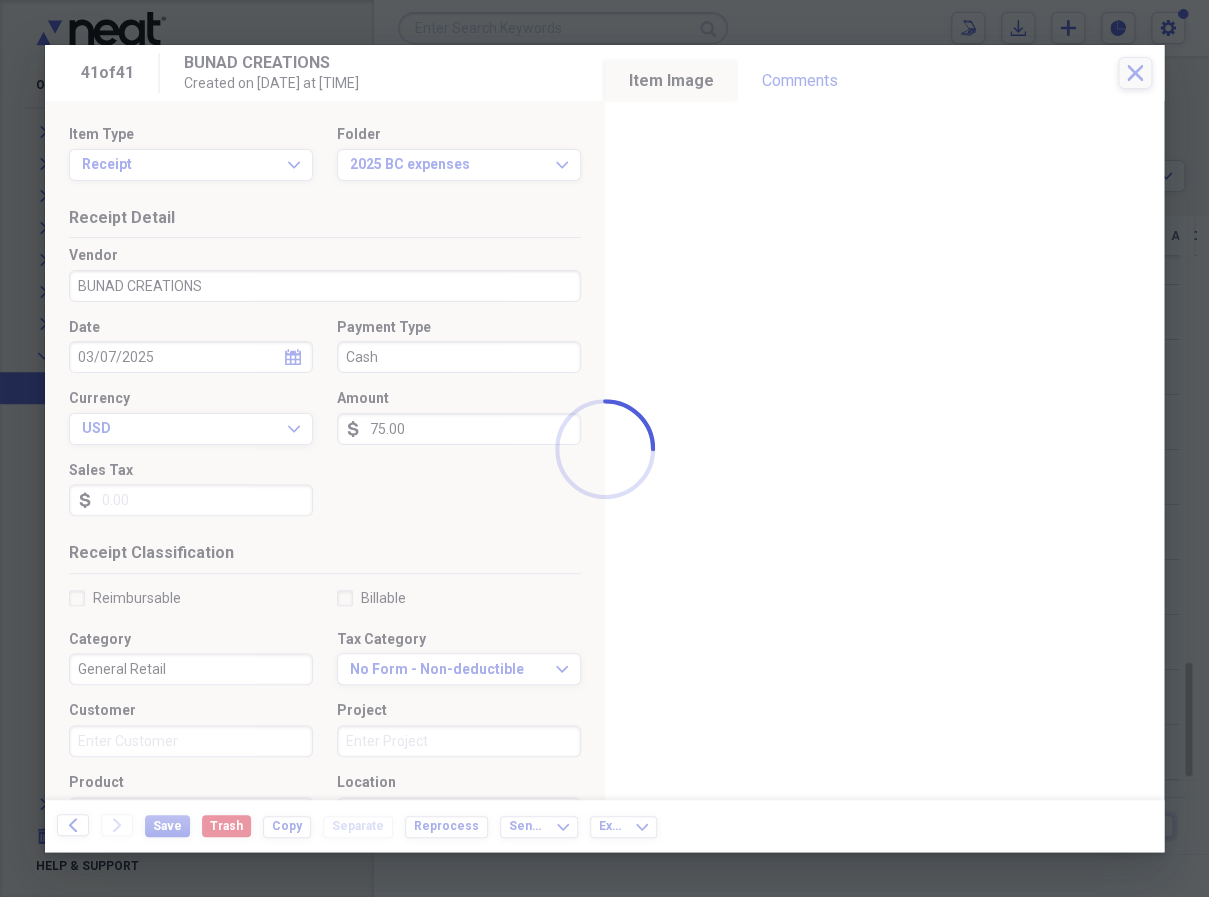 type on "03/07/2025" 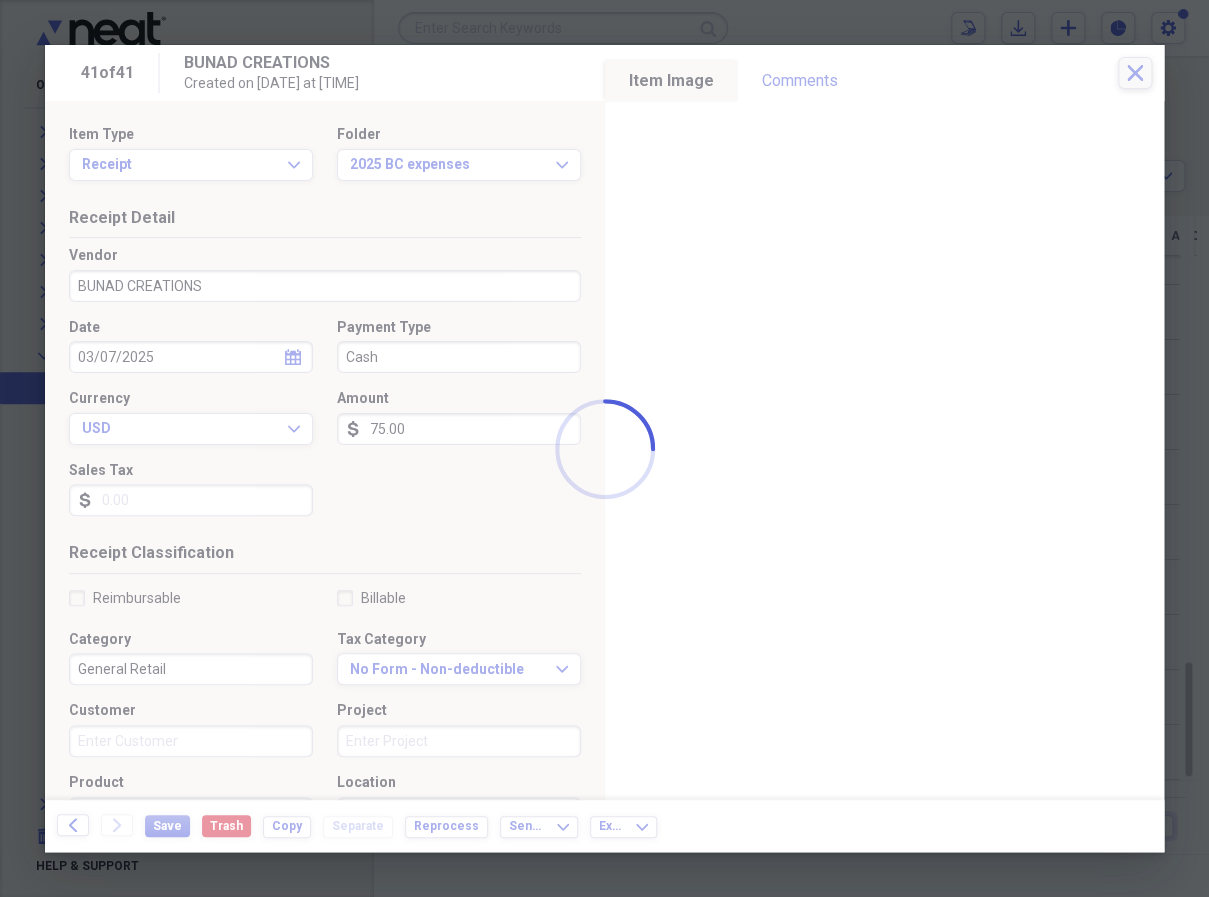 type on "Cash" 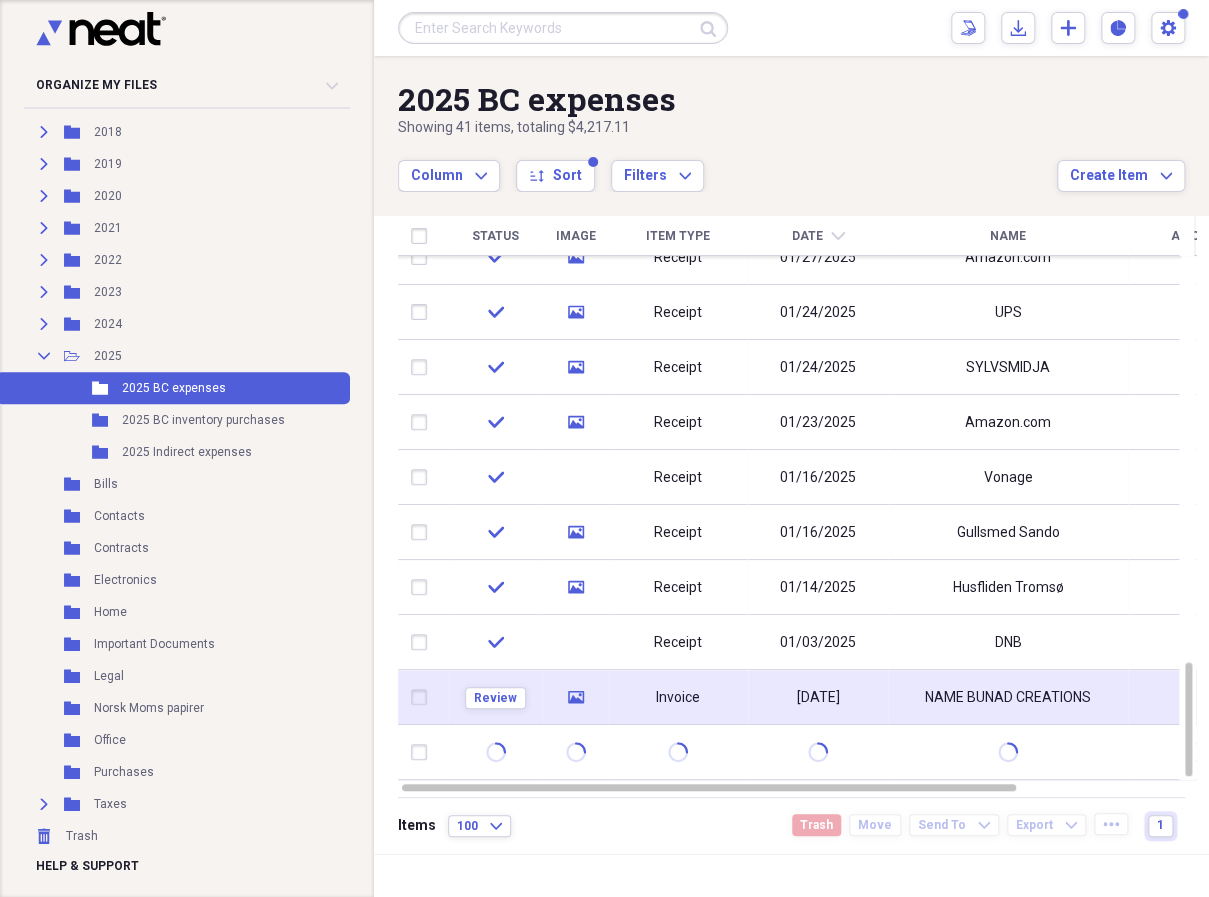 click on "Invoice" at bounding box center (678, 697) 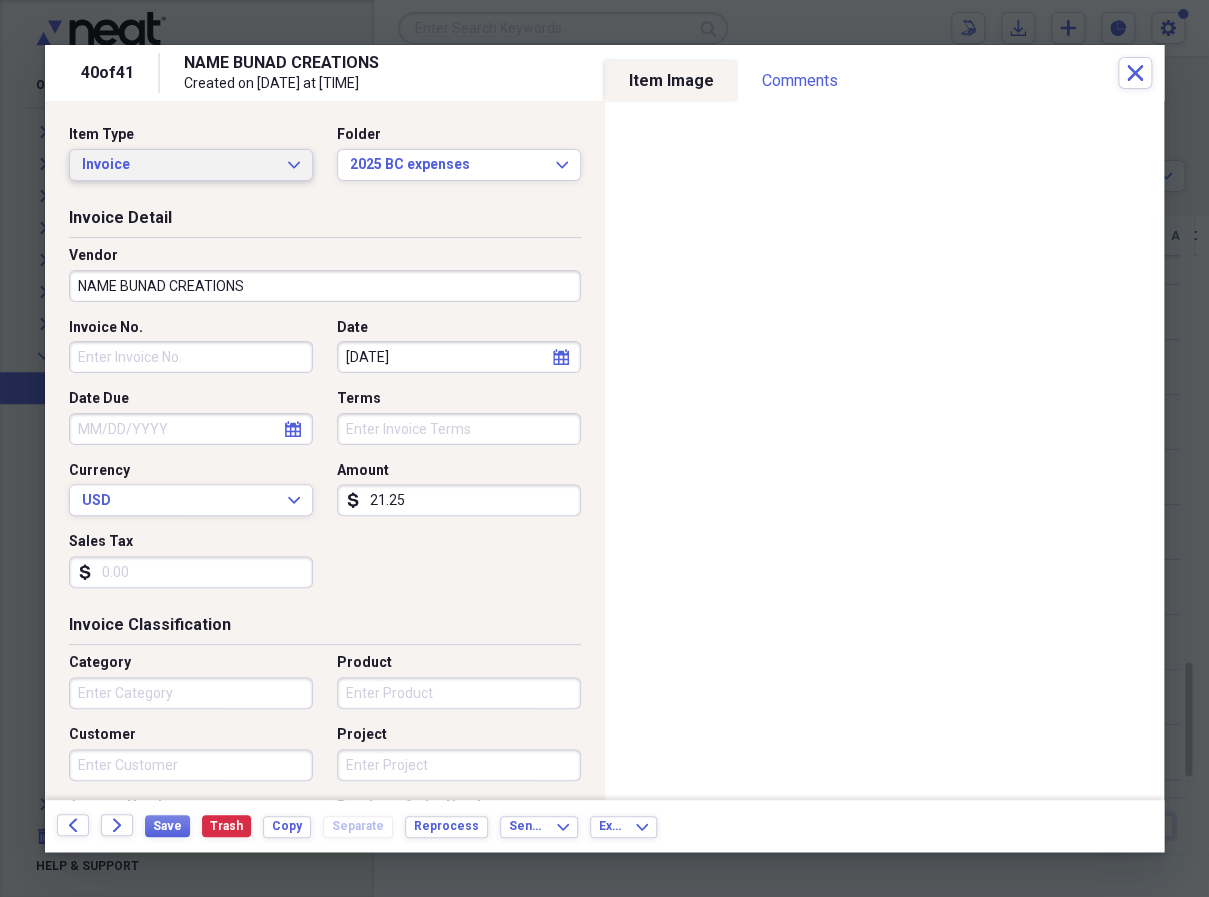click on "Invoice Expand" at bounding box center (191, 165) 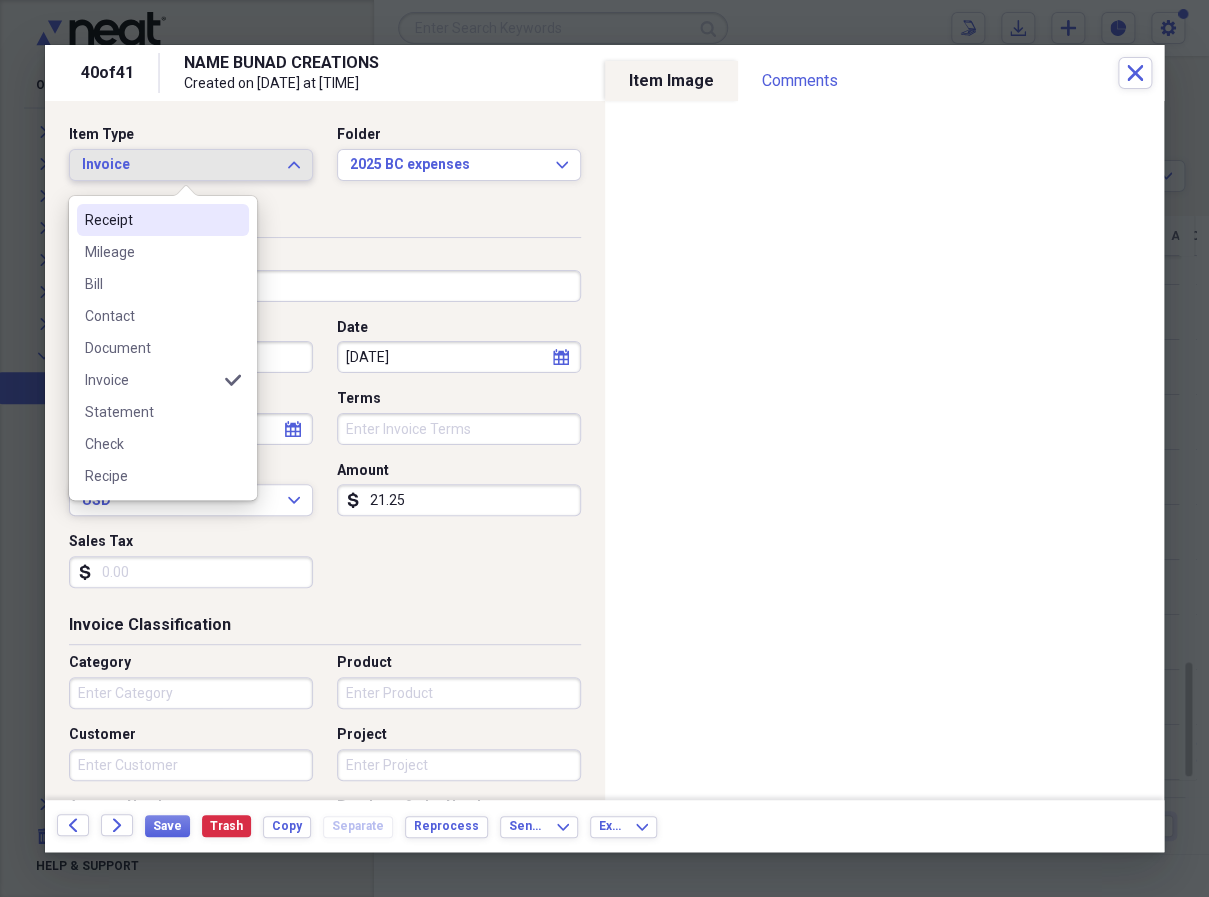 click on "Receipt" at bounding box center (151, 220) 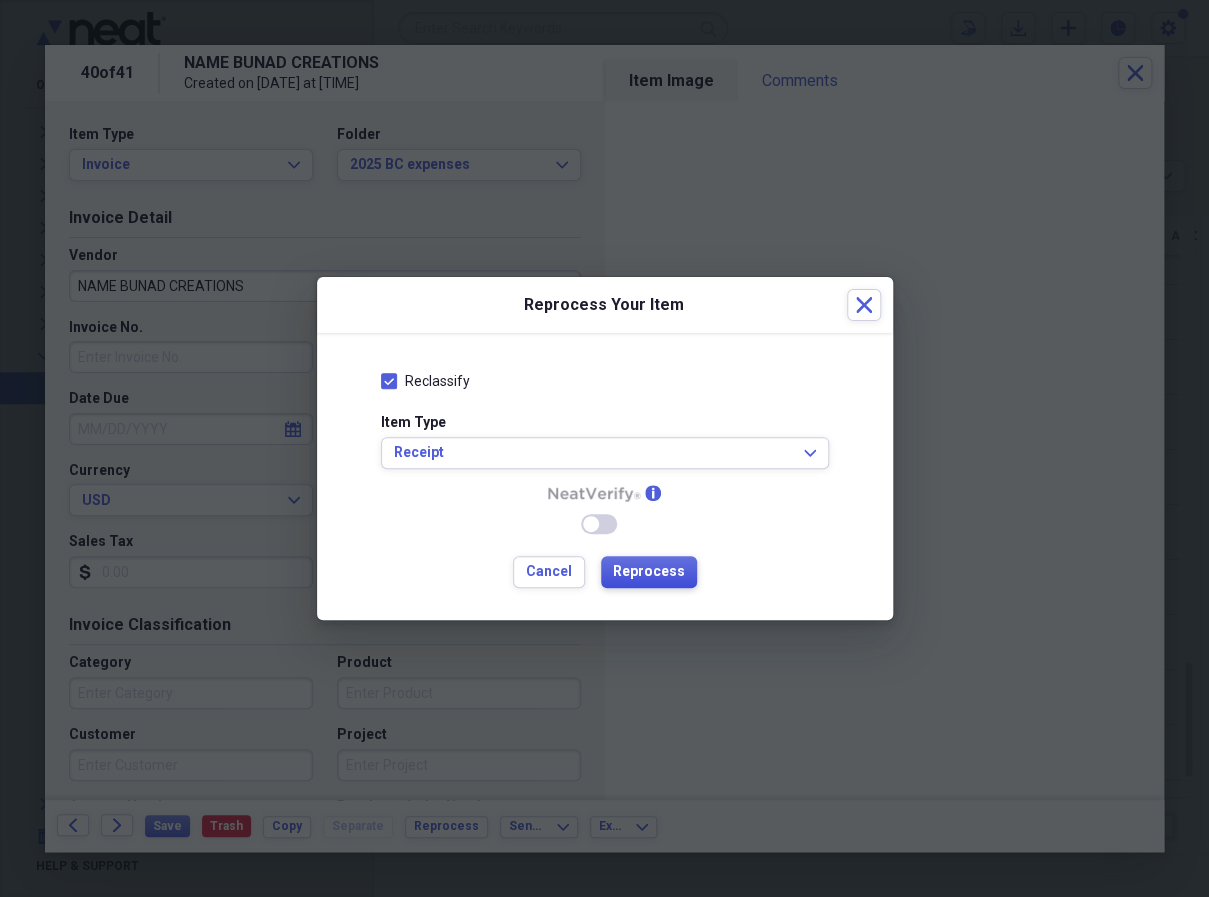 click on "Reprocess" at bounding box center (649, 572) 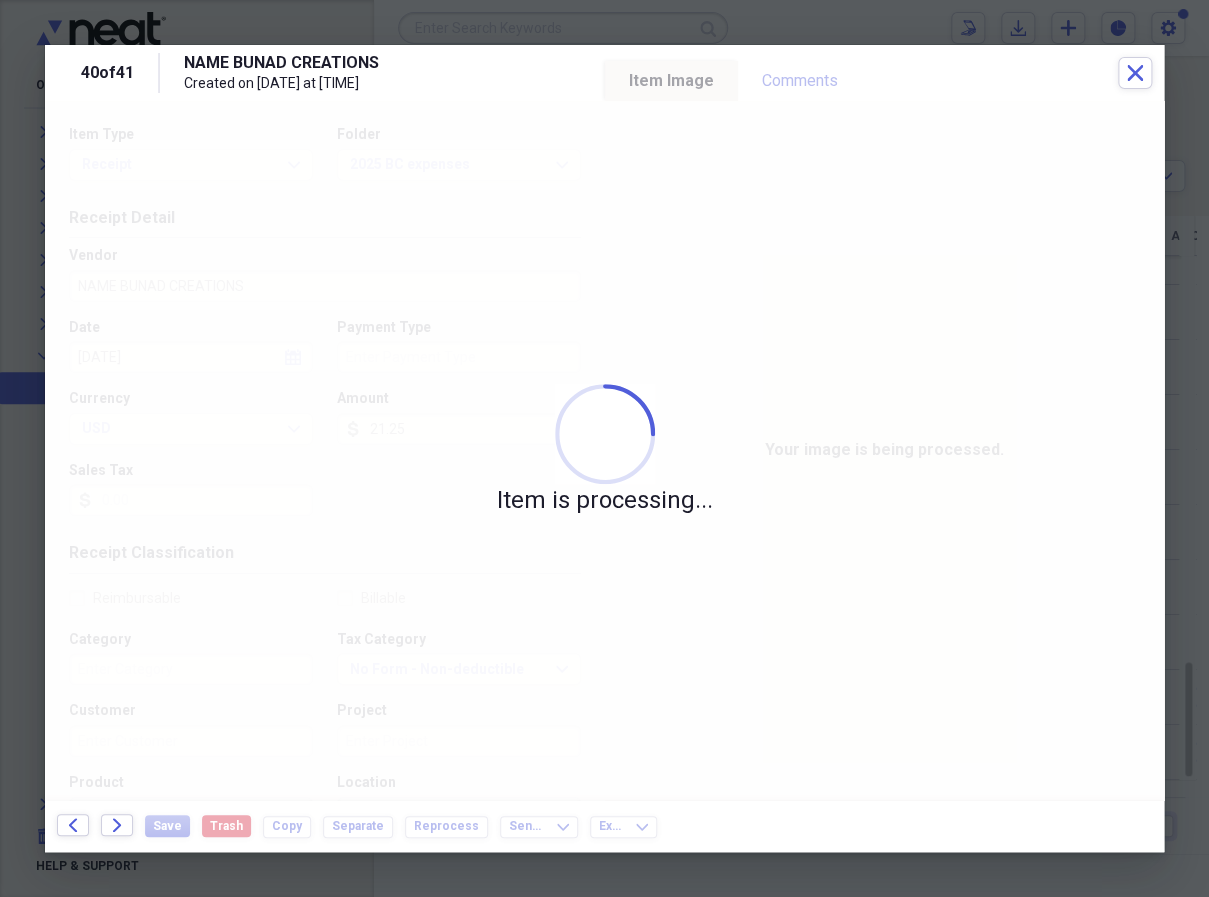 type on "Cash" 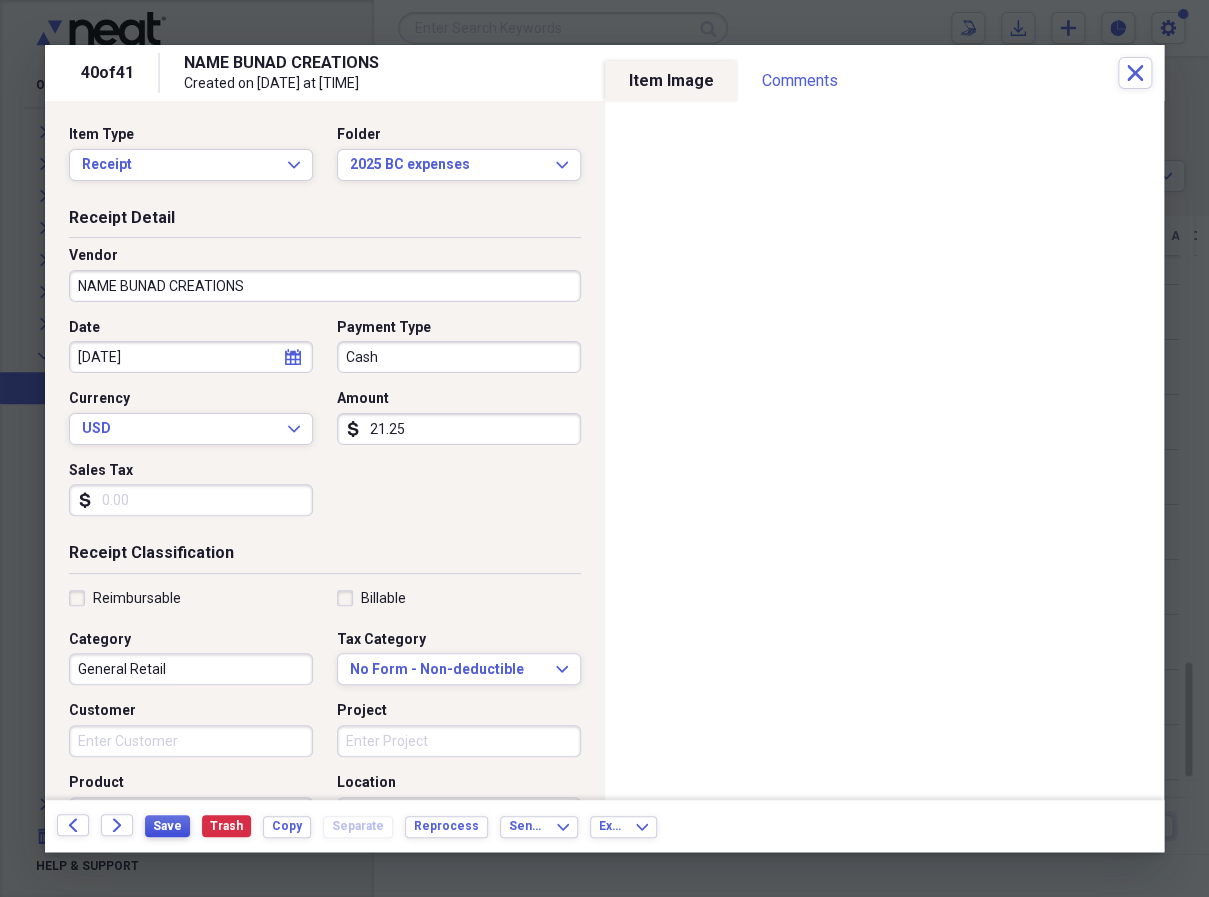 click on "Save" at bounding box center [167, 826] 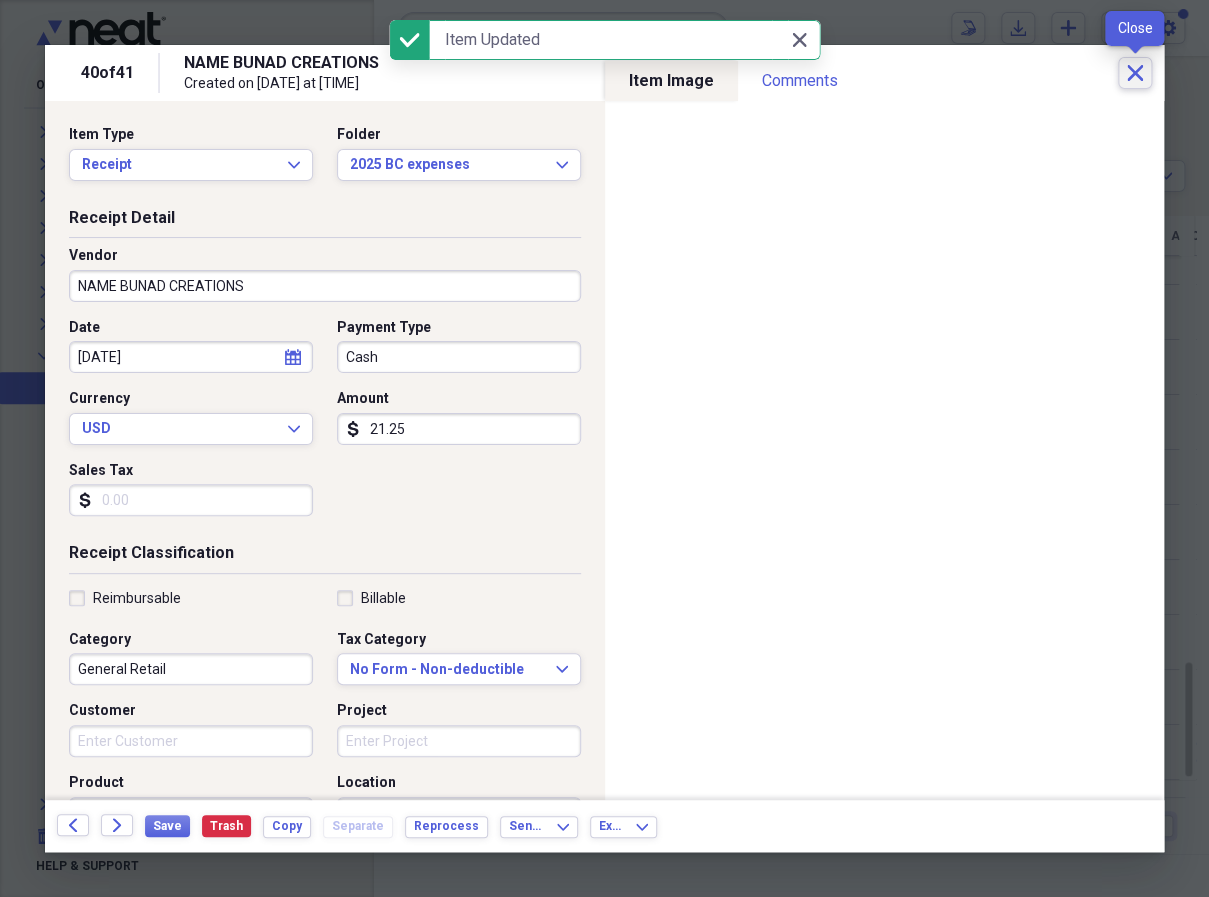 click on "Close" 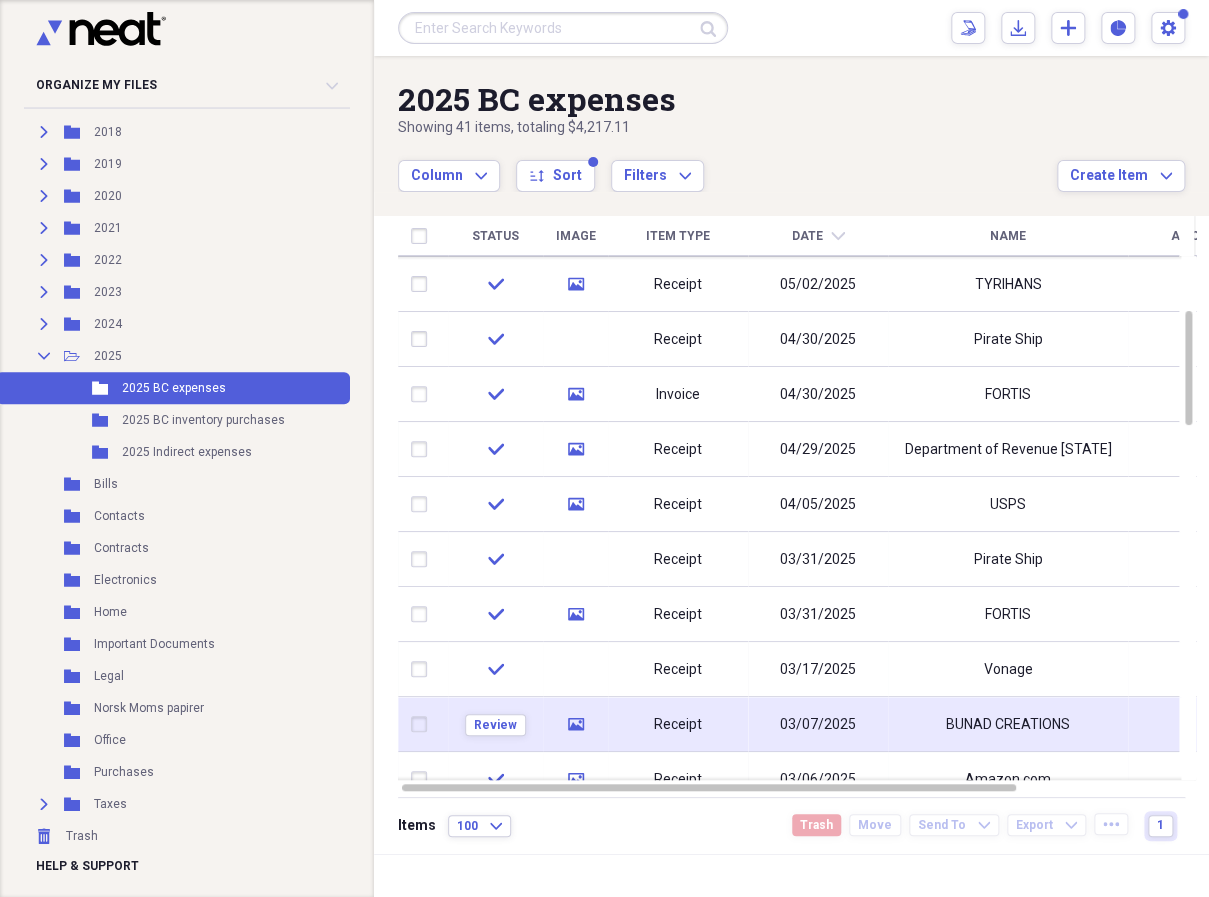 click on "Receipt" at bounding box center [678, 724] 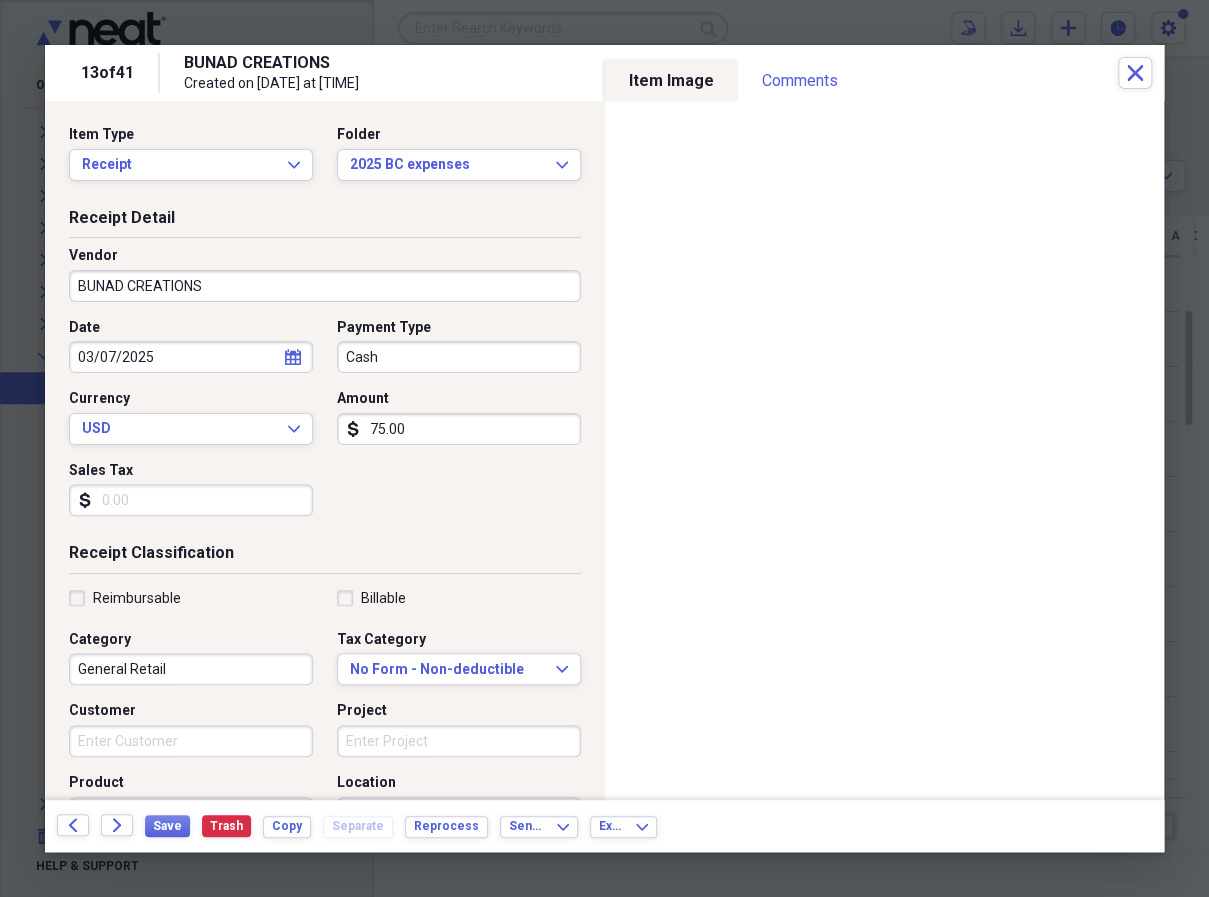 click on "BUNAD CREATIONS" at bounding box center [325, 286] 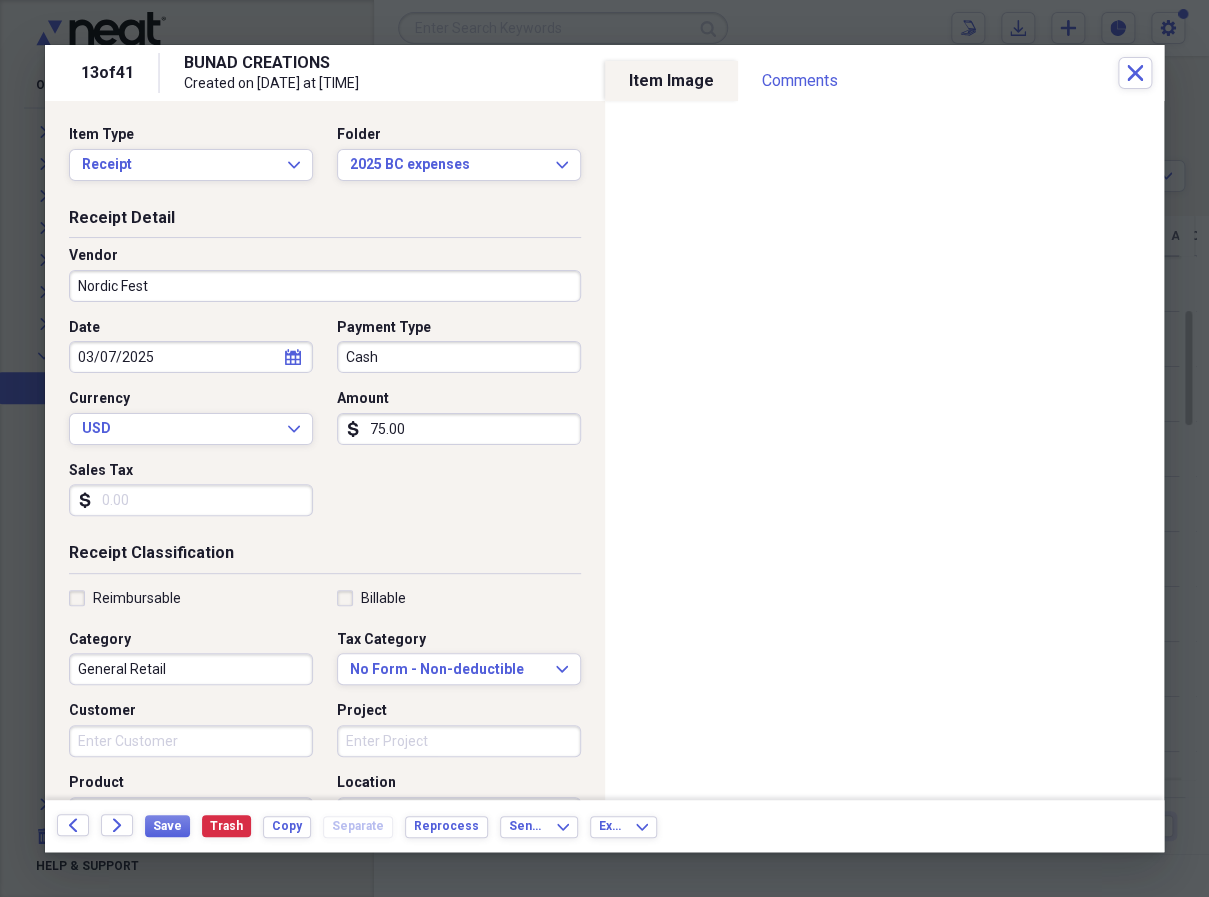 type on "Nordic Fest" 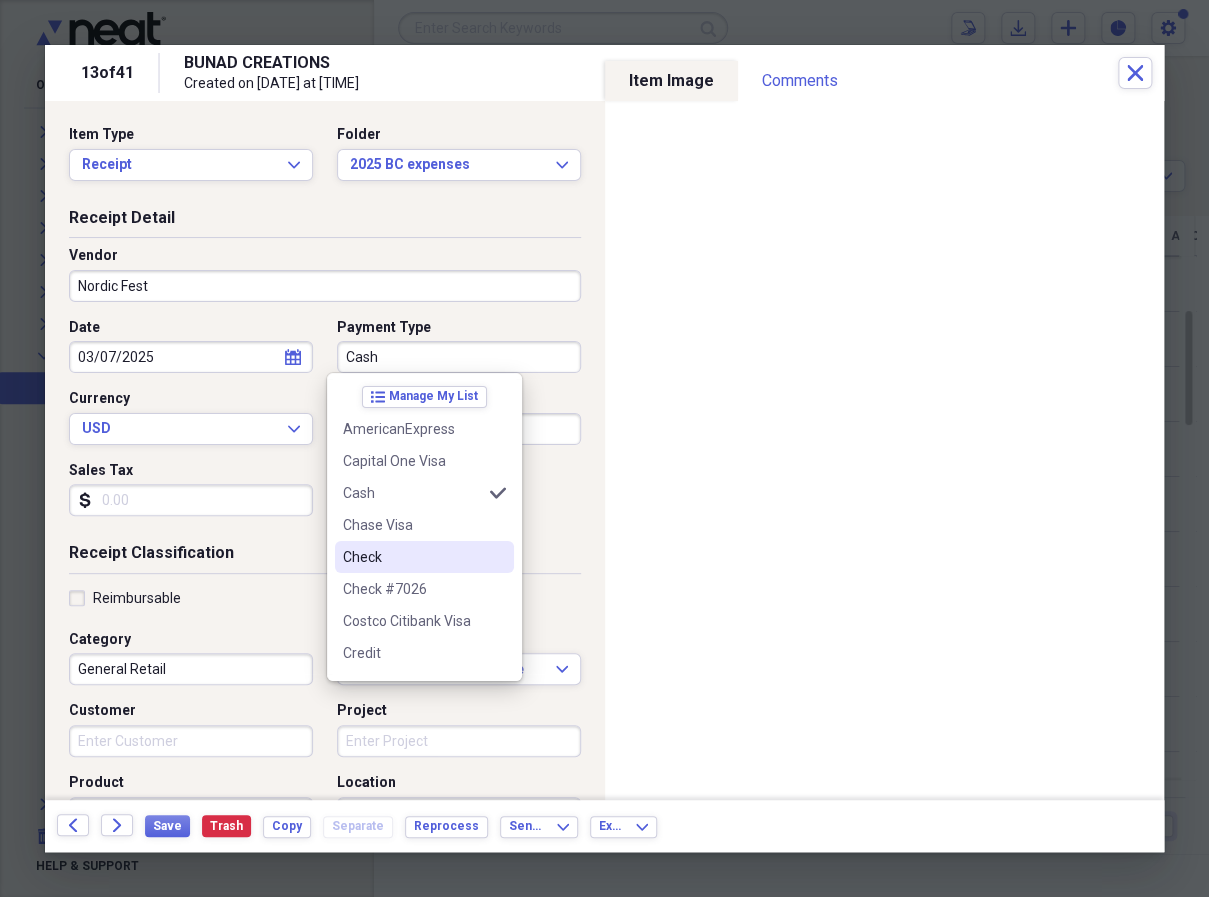 click on "Check" at bounding box center (412, 557) 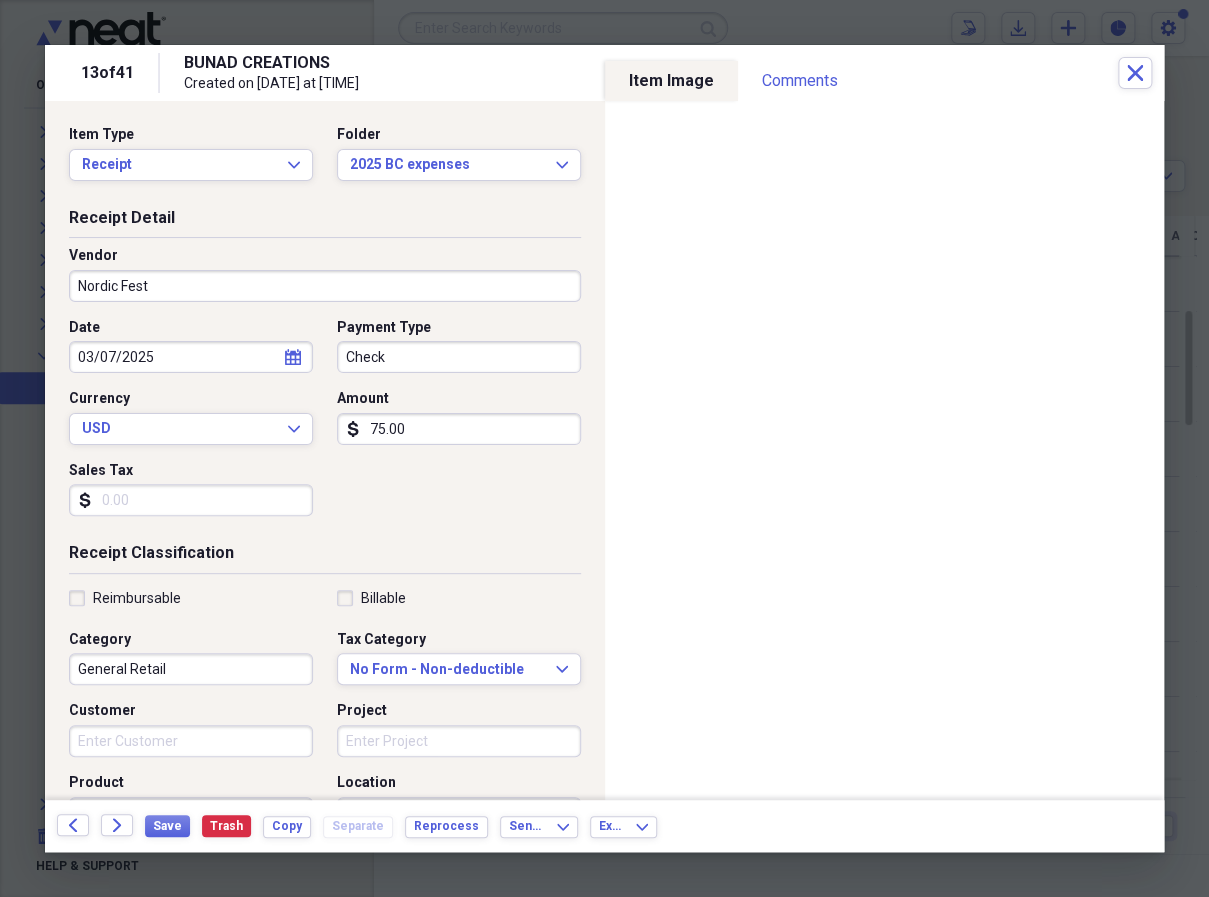 click on "75.00" at bounding box center (459, 429) 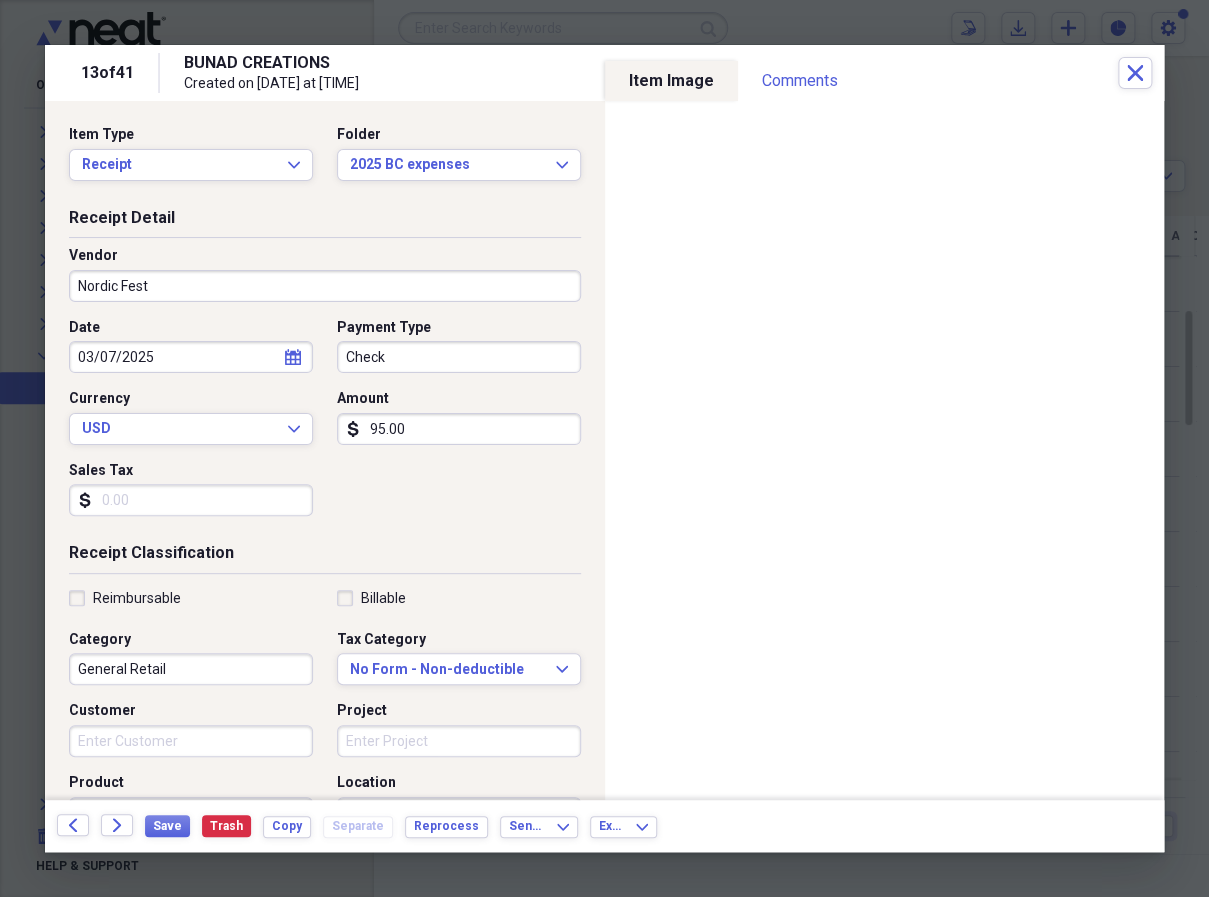 type on "95.00" 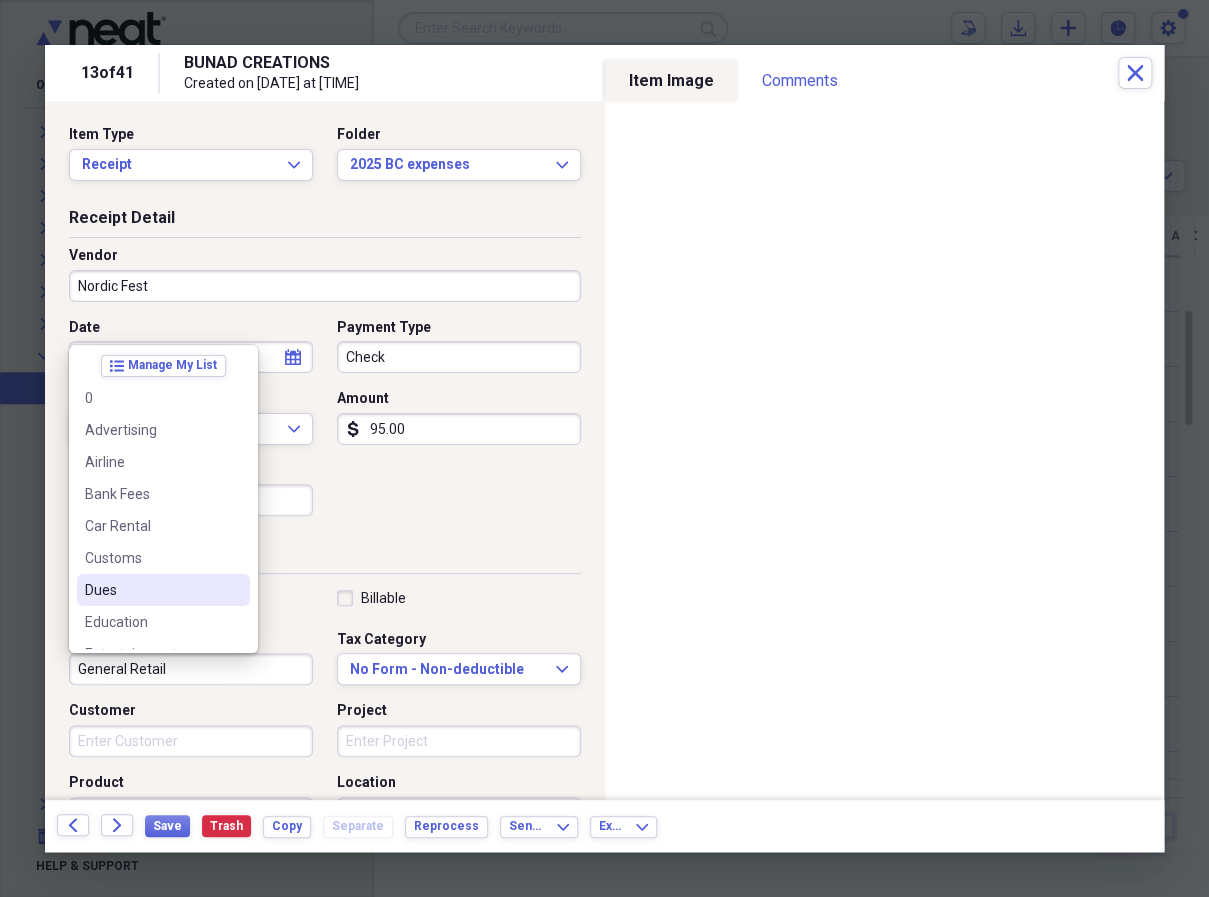 scroll, scrollTop: 0, scrollLeft: 0, axis: both 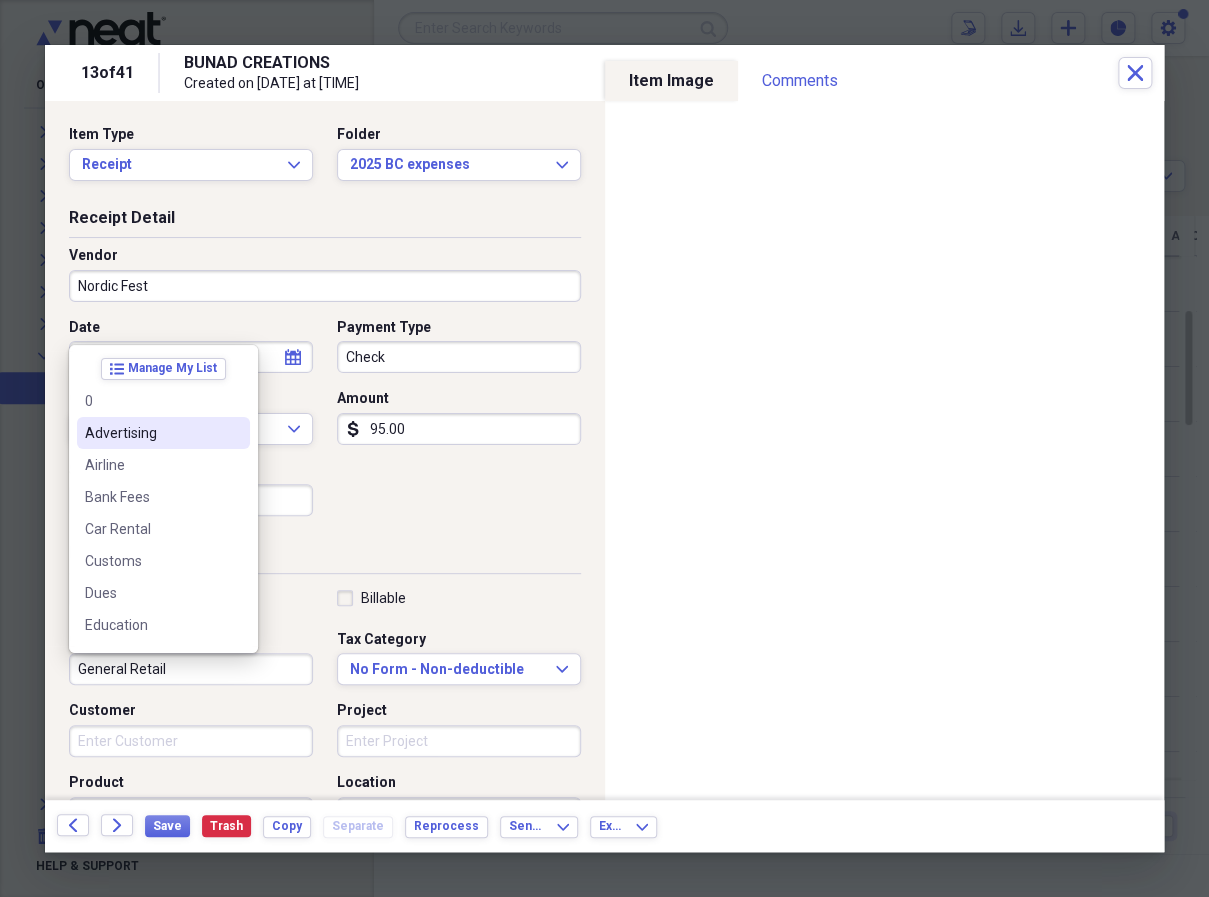 click on "Advertising" at bounding box center (151, 433) 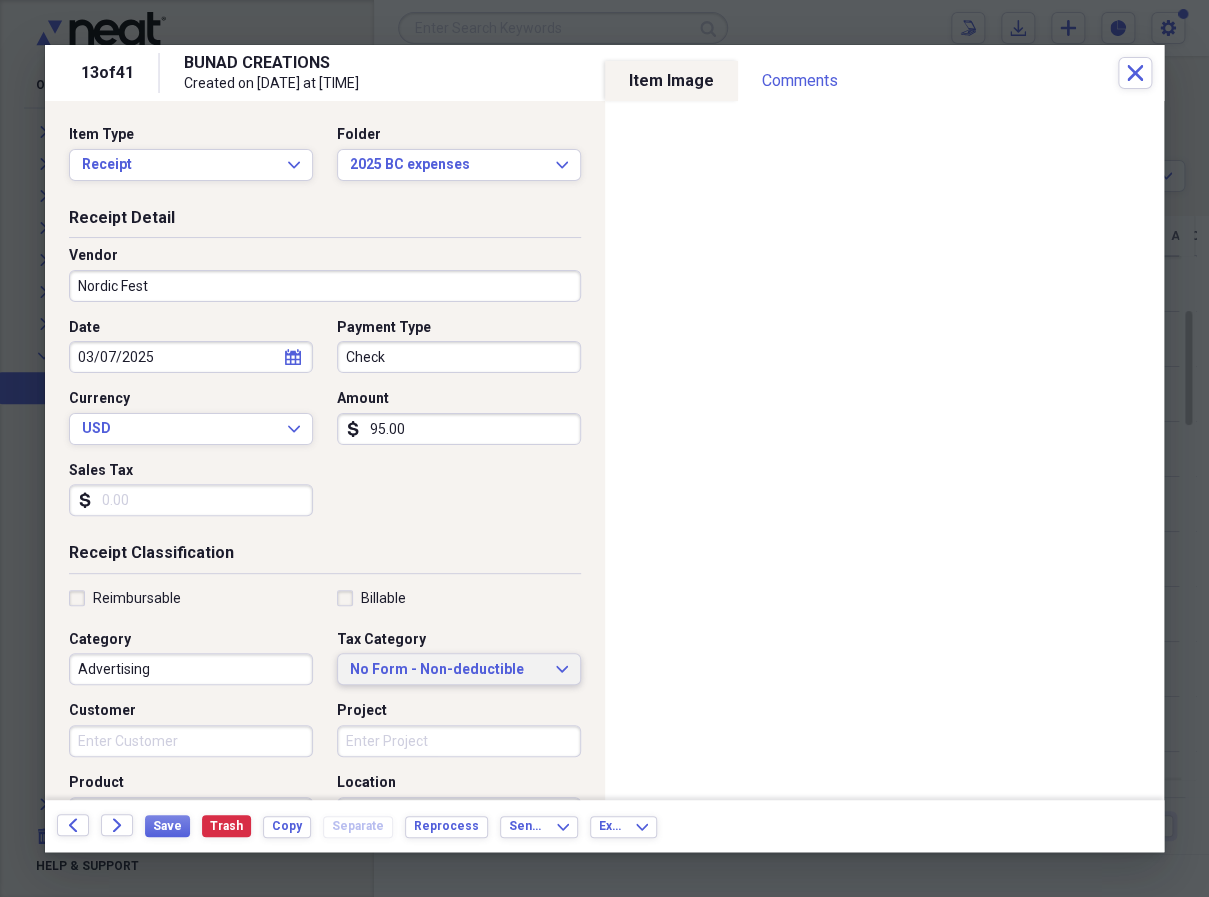click on "Expand" 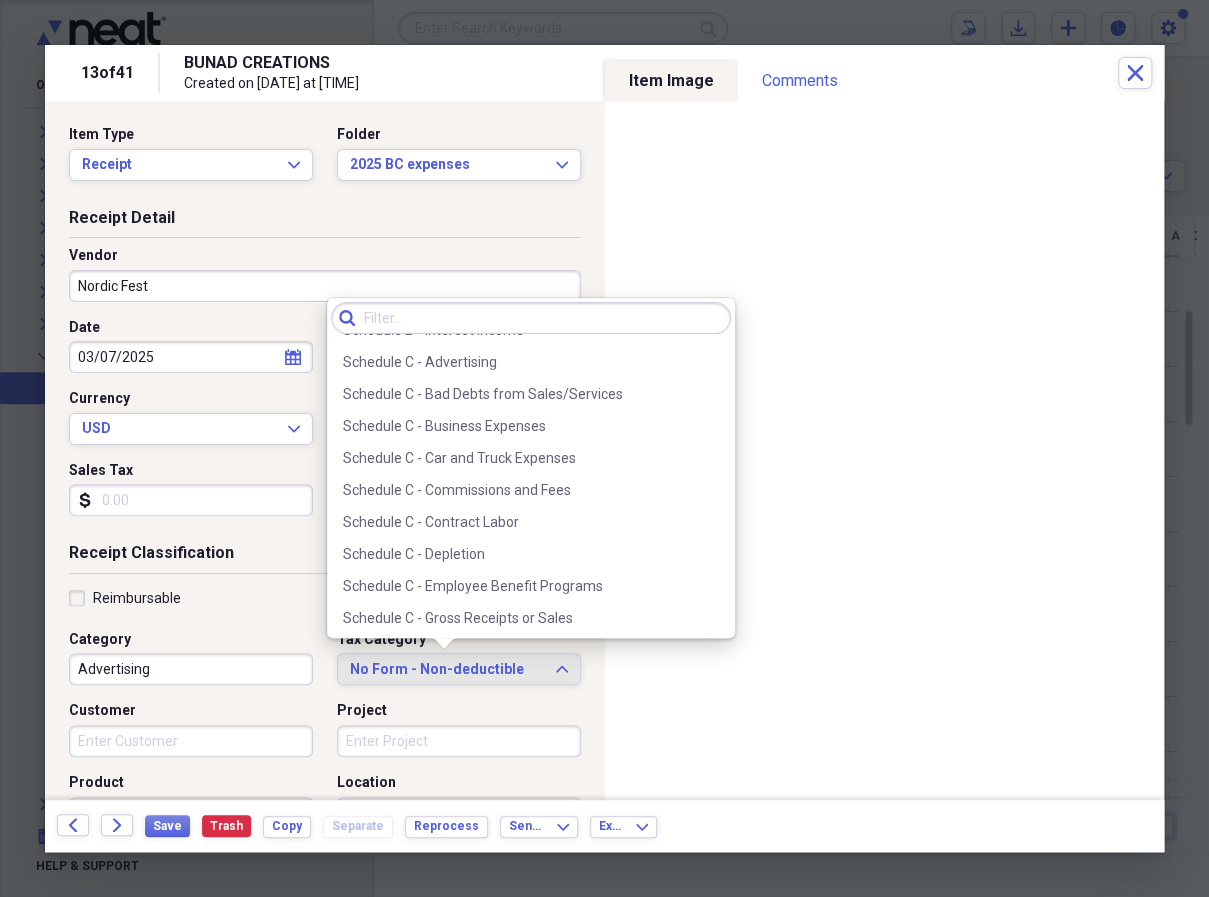 scroll, scrollTop: 2040, scrollLeft: 0, axis: vertical 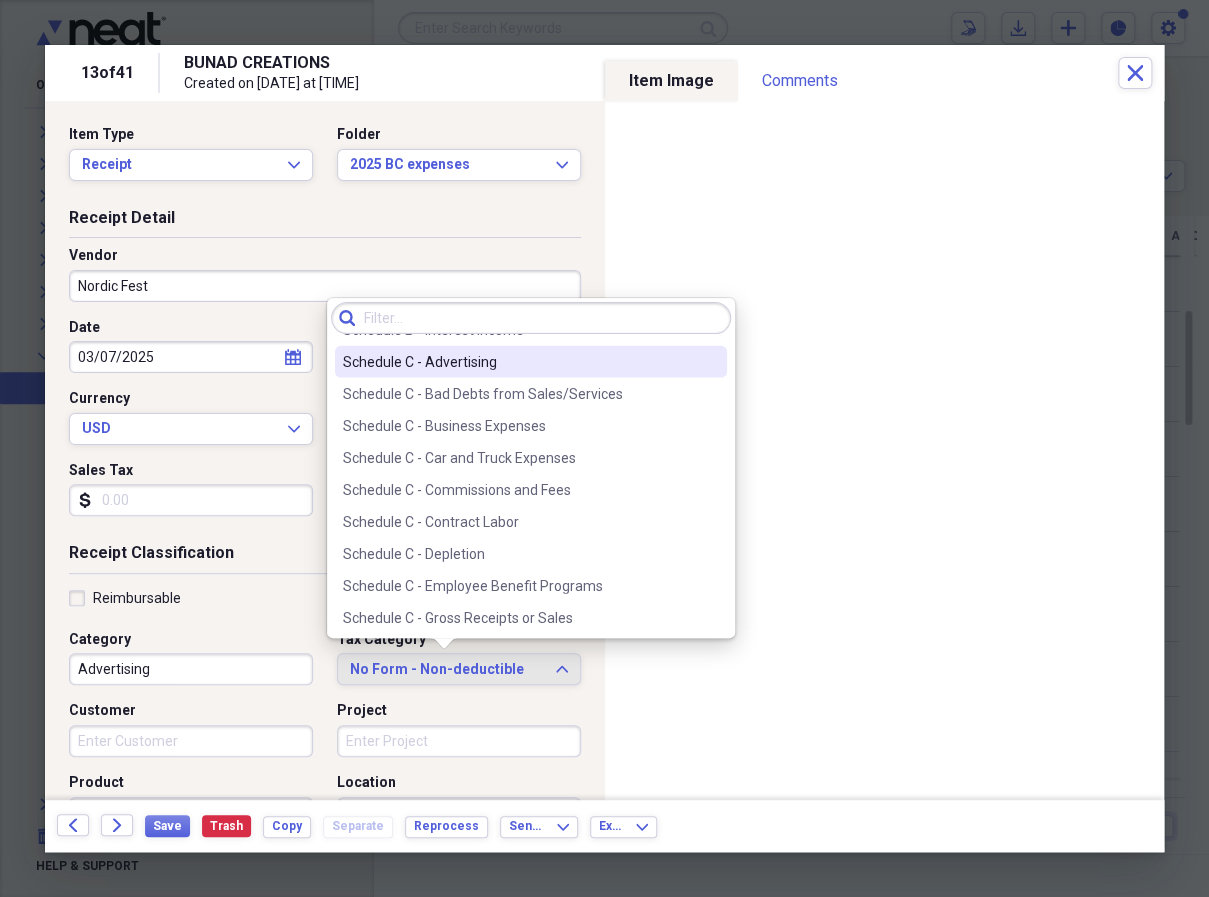 click on "Schedule C - Advertising" at bounding box center (519, 362) 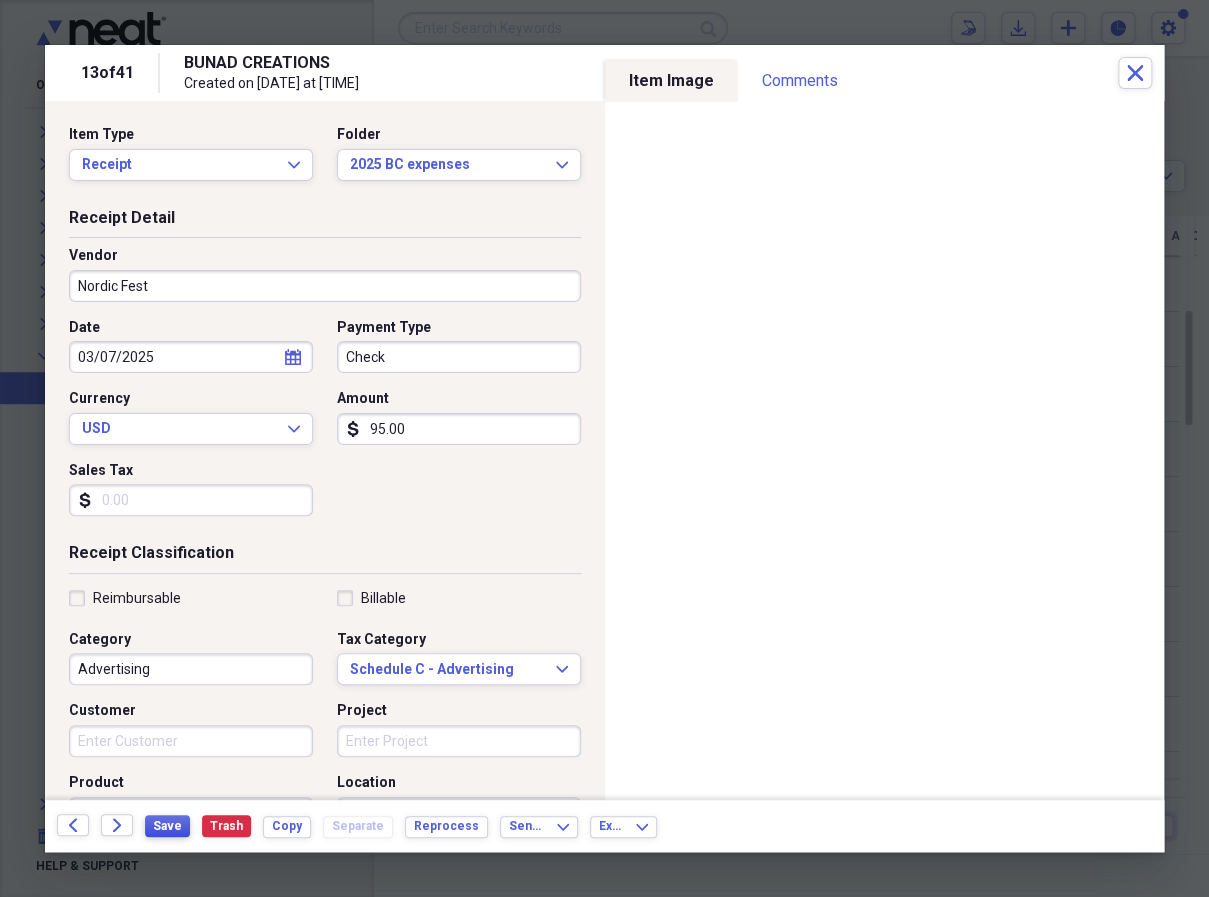 click on "Save" at bounding box center [167, 826] 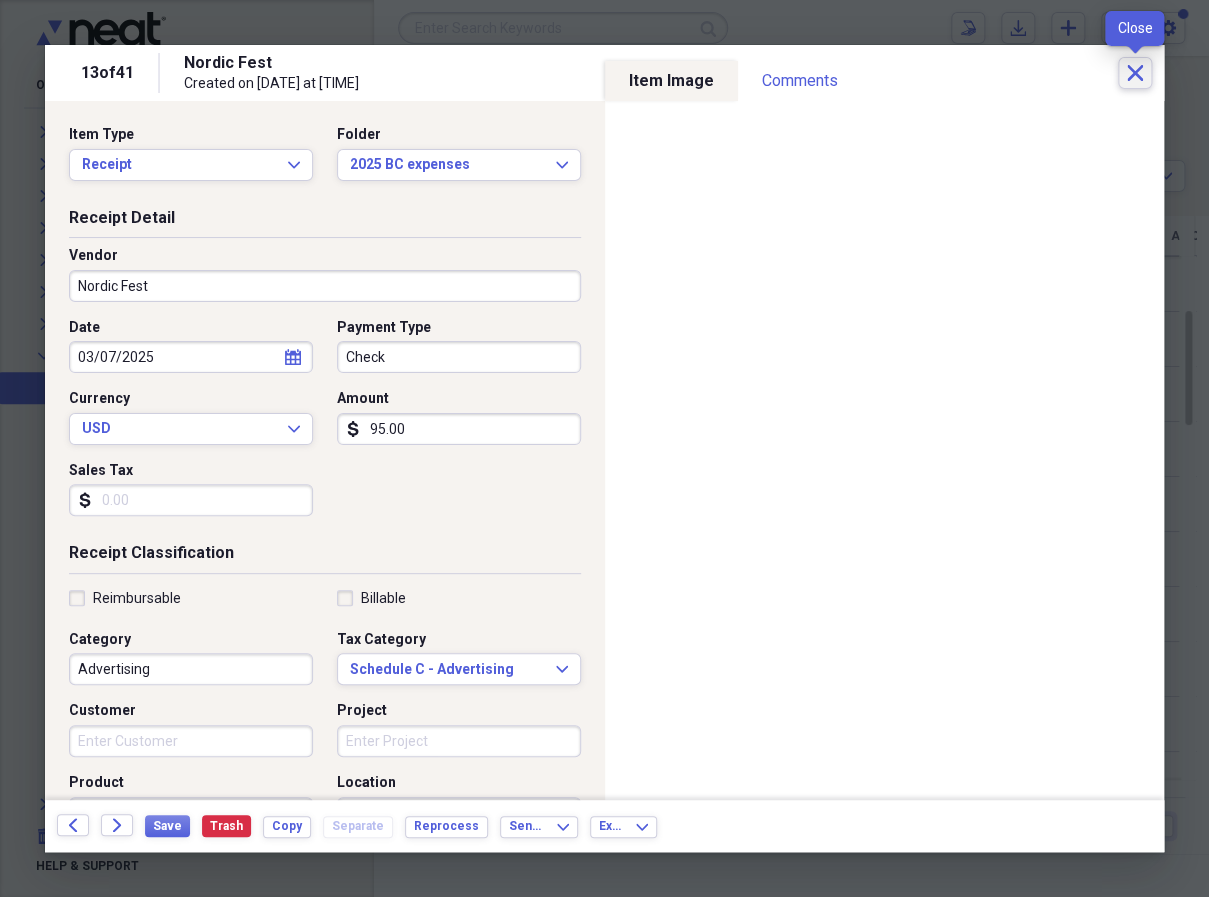 click on "Close" 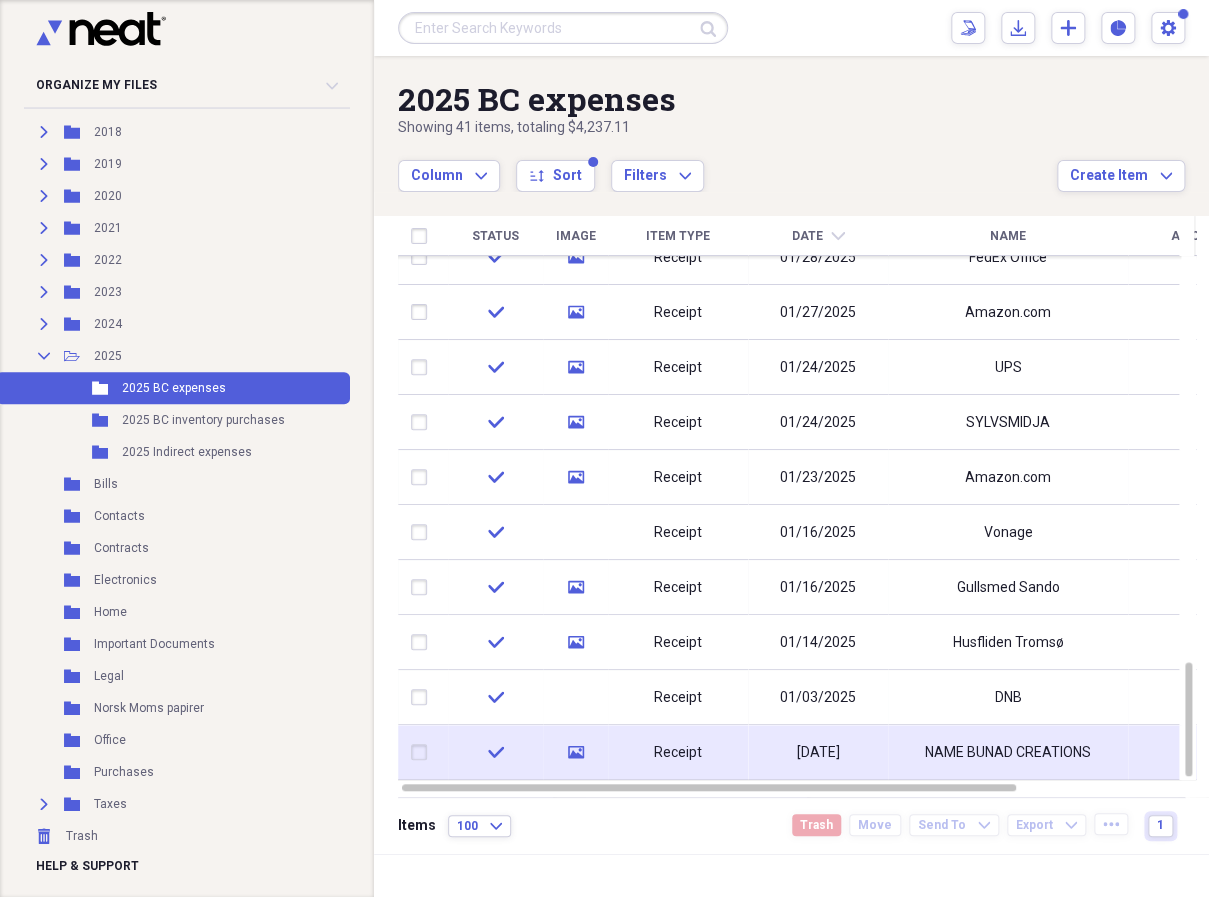 click on "Receipt" at bounding box center (678, 752) 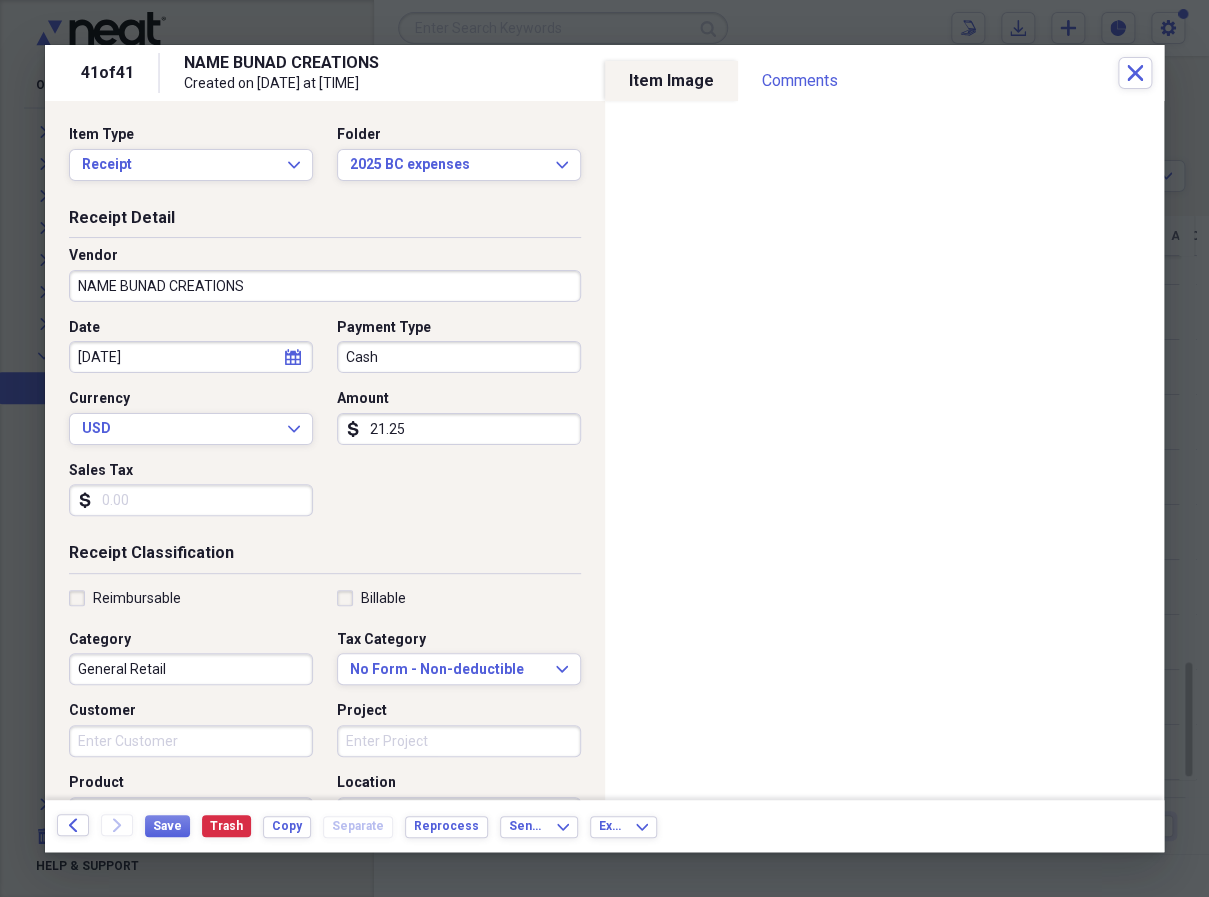 click on "NAME BUNAD CREATIONS" at bounding box center [325, 286] 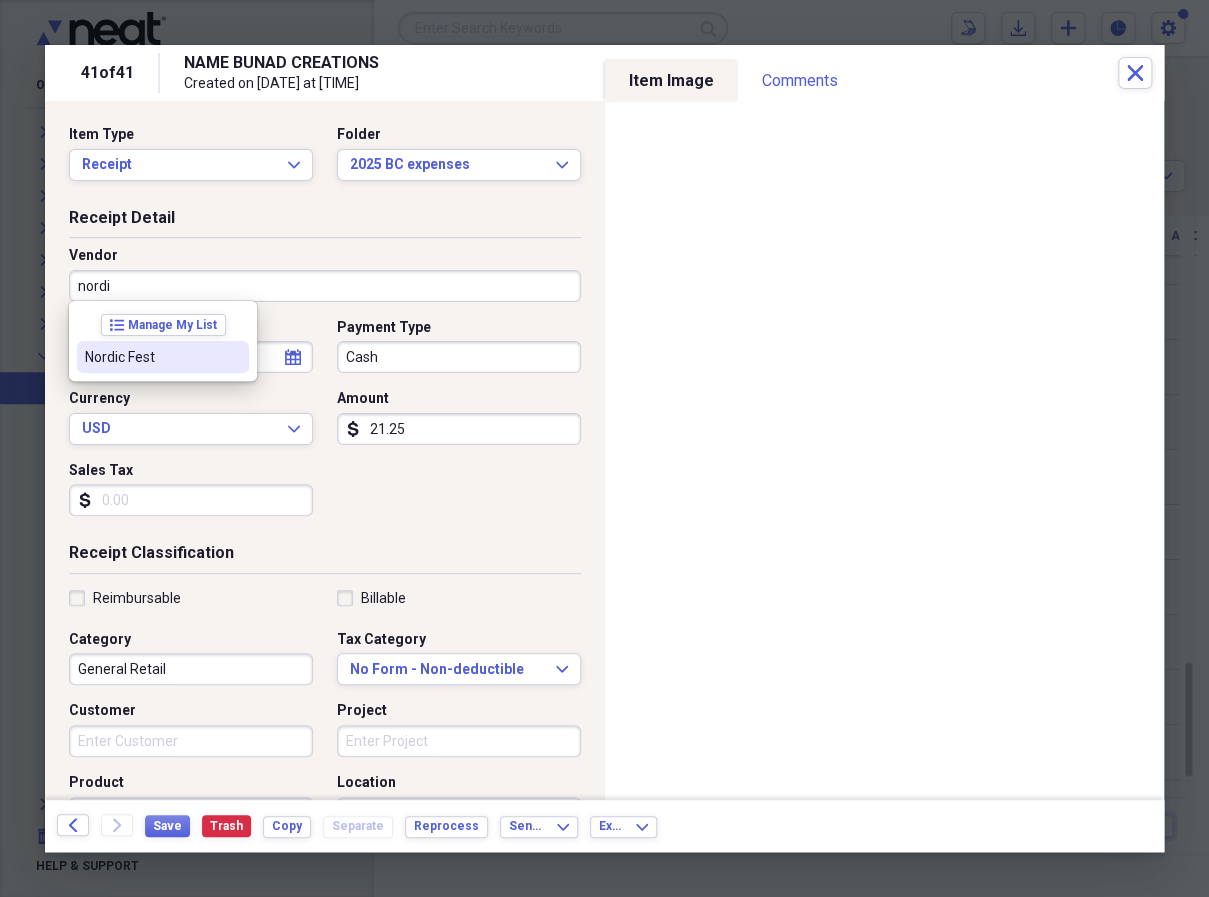 click on "Nordic Fest" at bounding box center (151, 357) 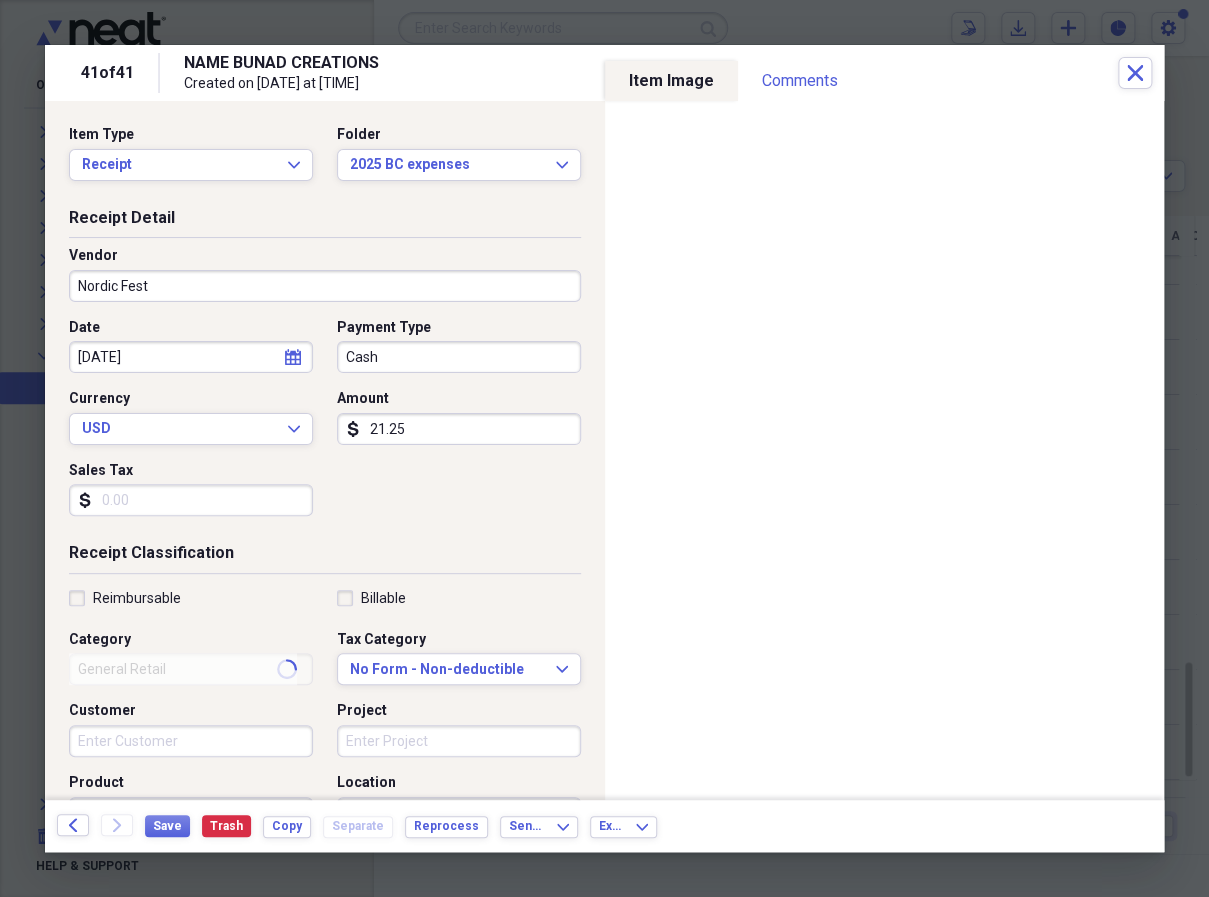 type on "Advertising" 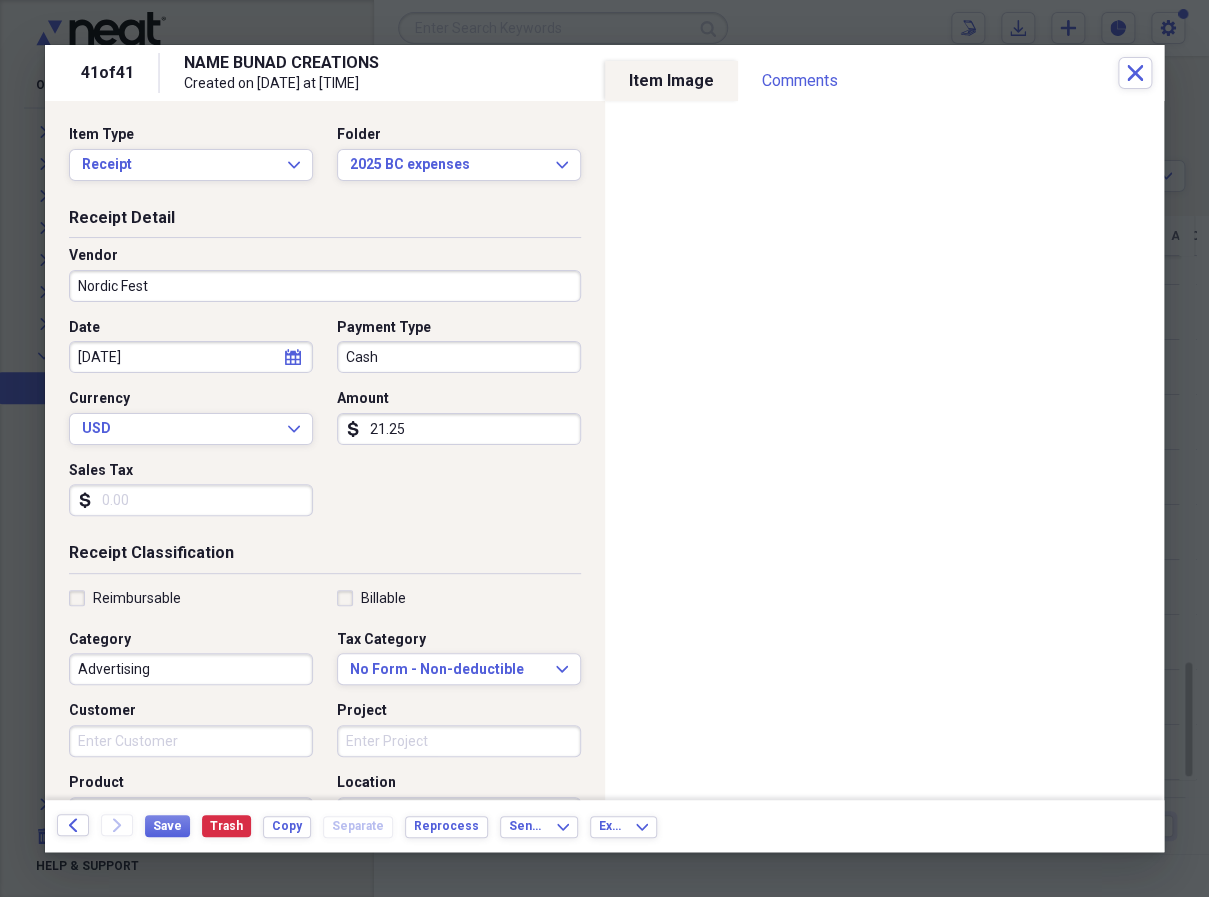 click 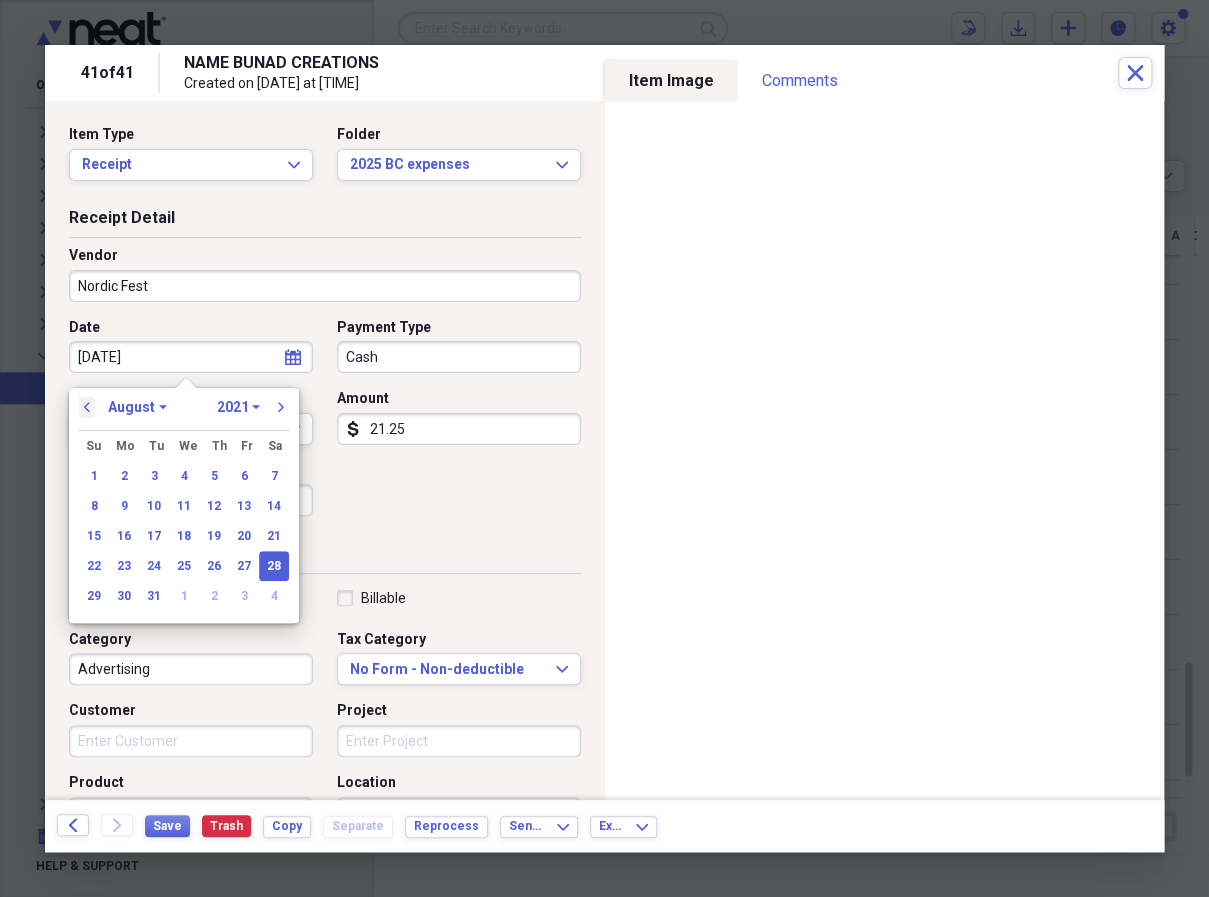 click on "previous" at bounding box center (87, 407) 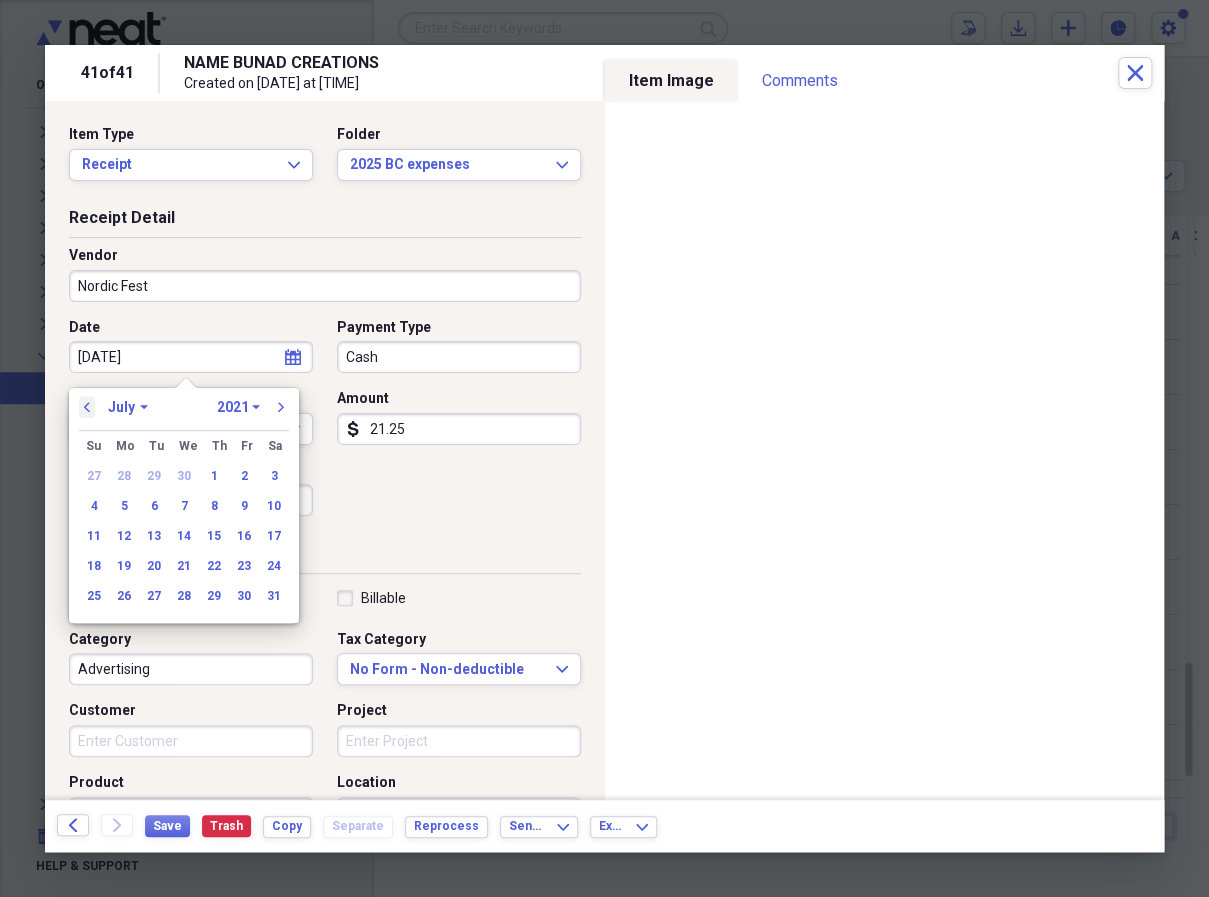 click on "previous" at bounding box center (87, 407) 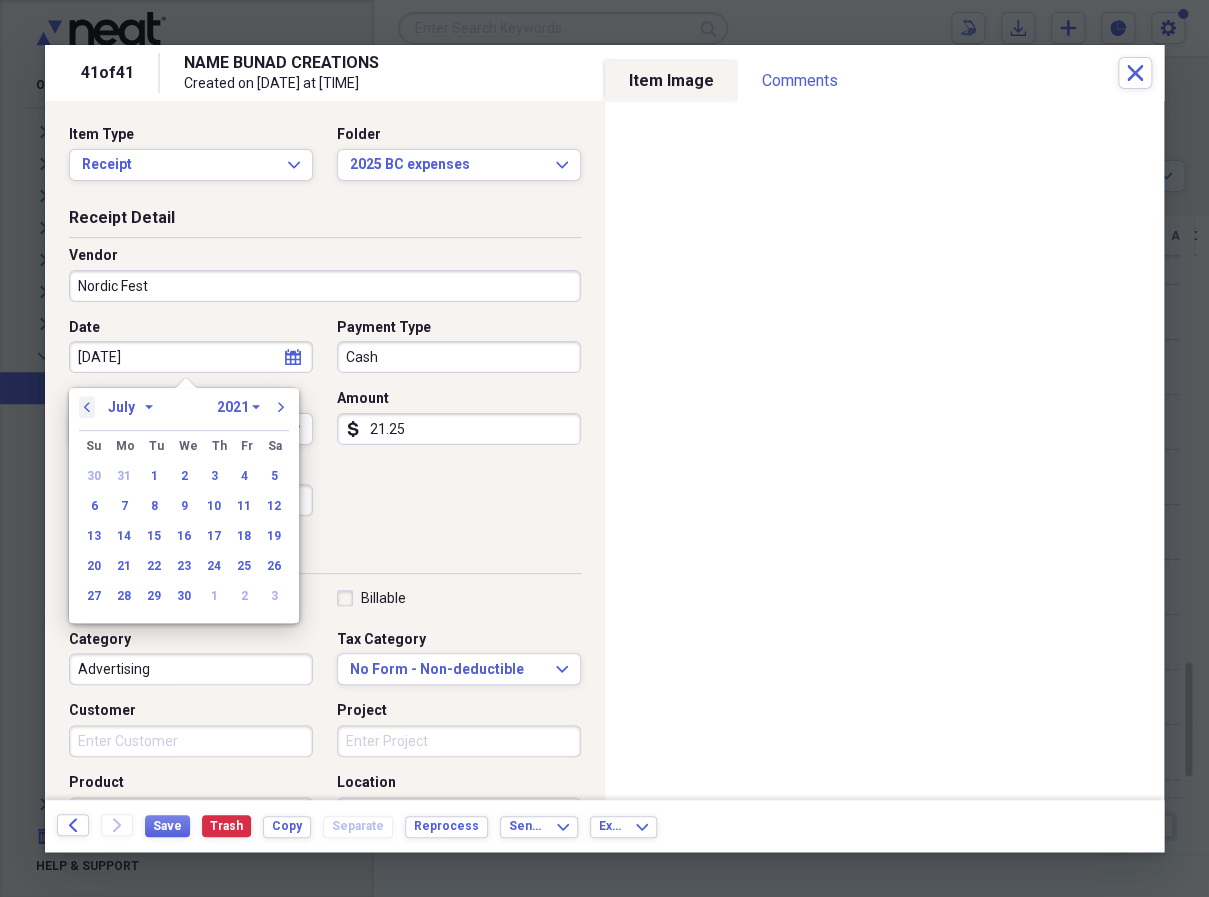select on "5" 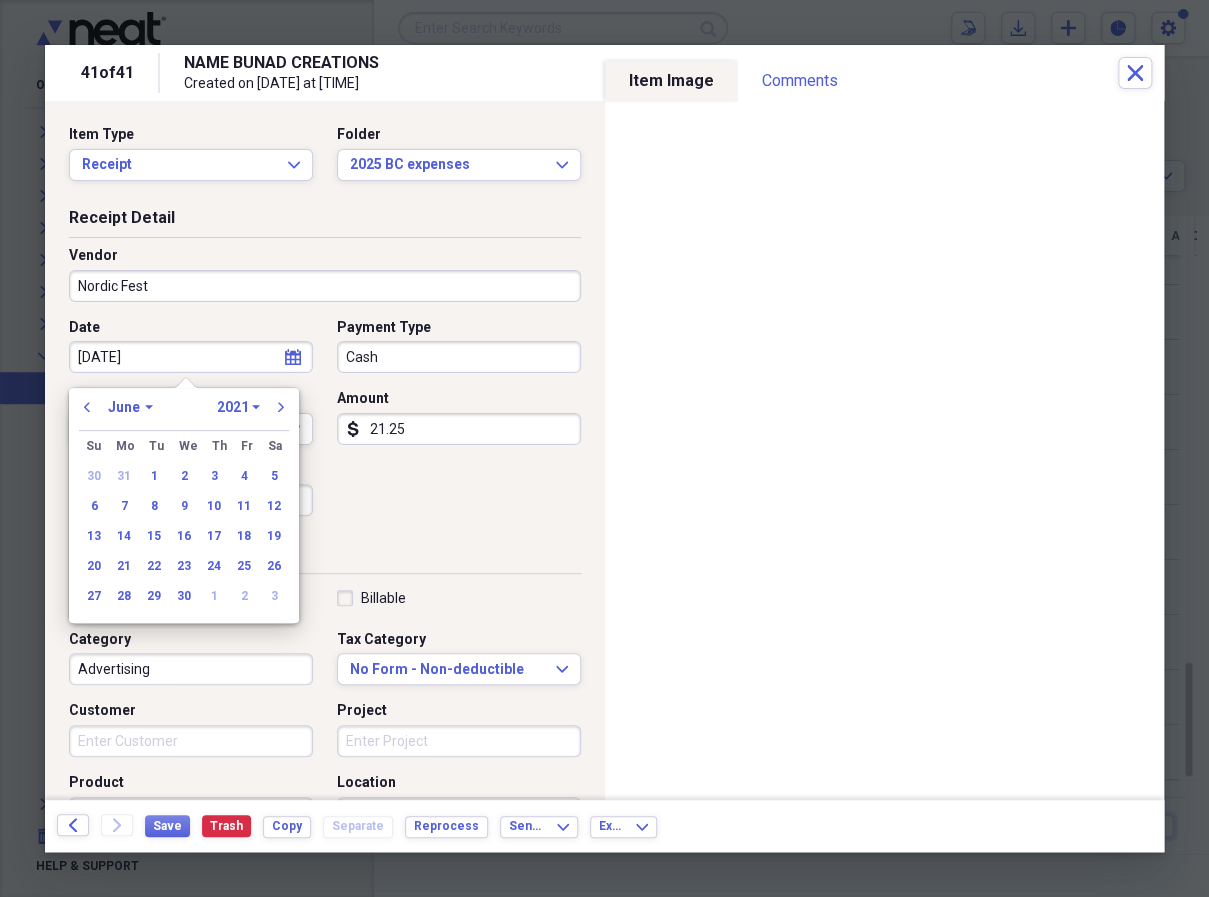click on "1970 1971 1972 1973 1974 1975 1976 1977 1978 1979 1980 1981 1982 1983 1984 1985 1986 1987 1988 1989 1990 1991 1992 1993 1994 1995 1996 1997 1998 1999 2000 2001 2002 2003 2004 2005 2006 2007 2008 2009 2010 2011 2012 2013 2014 2015 2016 2017 2018 2019 2020 2021 2022 2023 2024 2025 2026 2027 2028 2029 2030 2031 2032 2033 2034 2035" at bounding box center [238, 407] 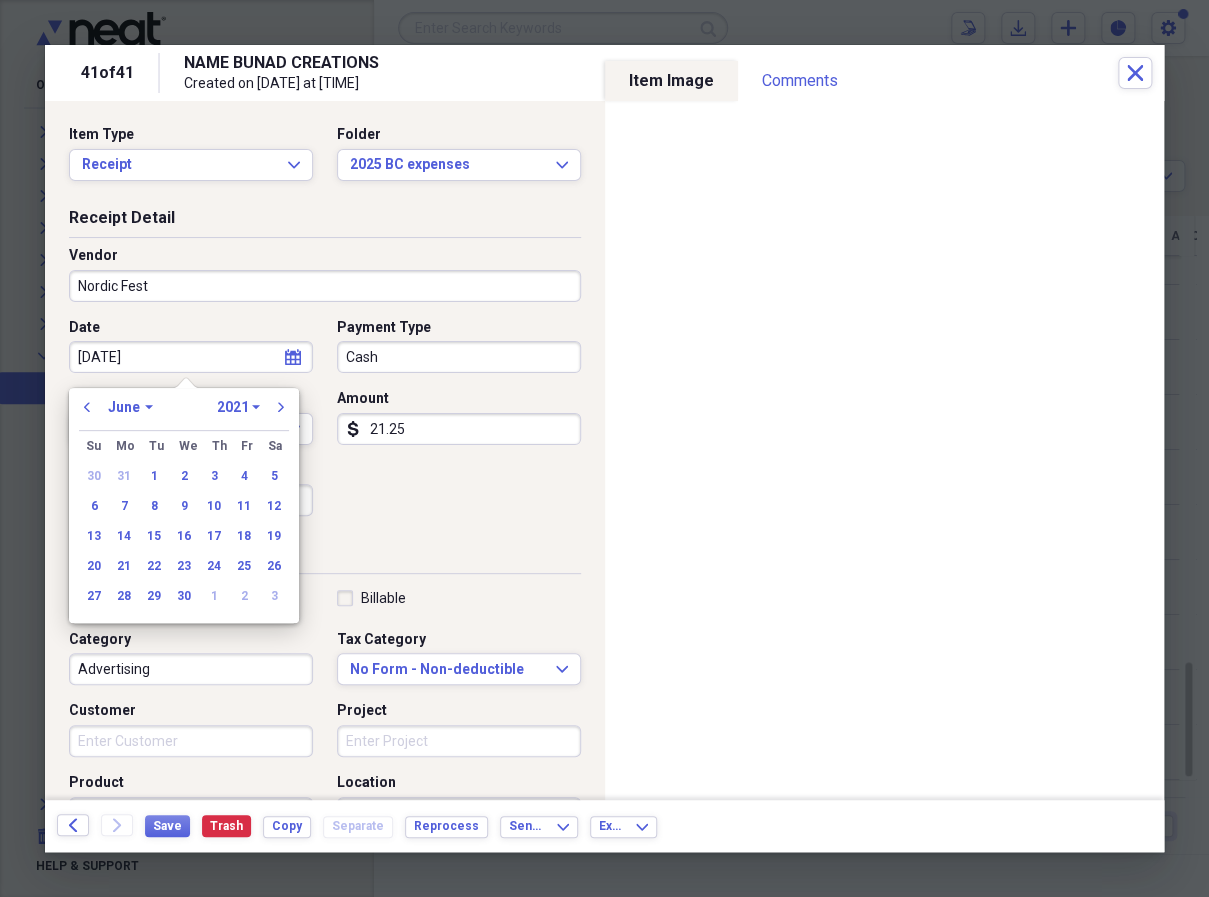 select on "2025" 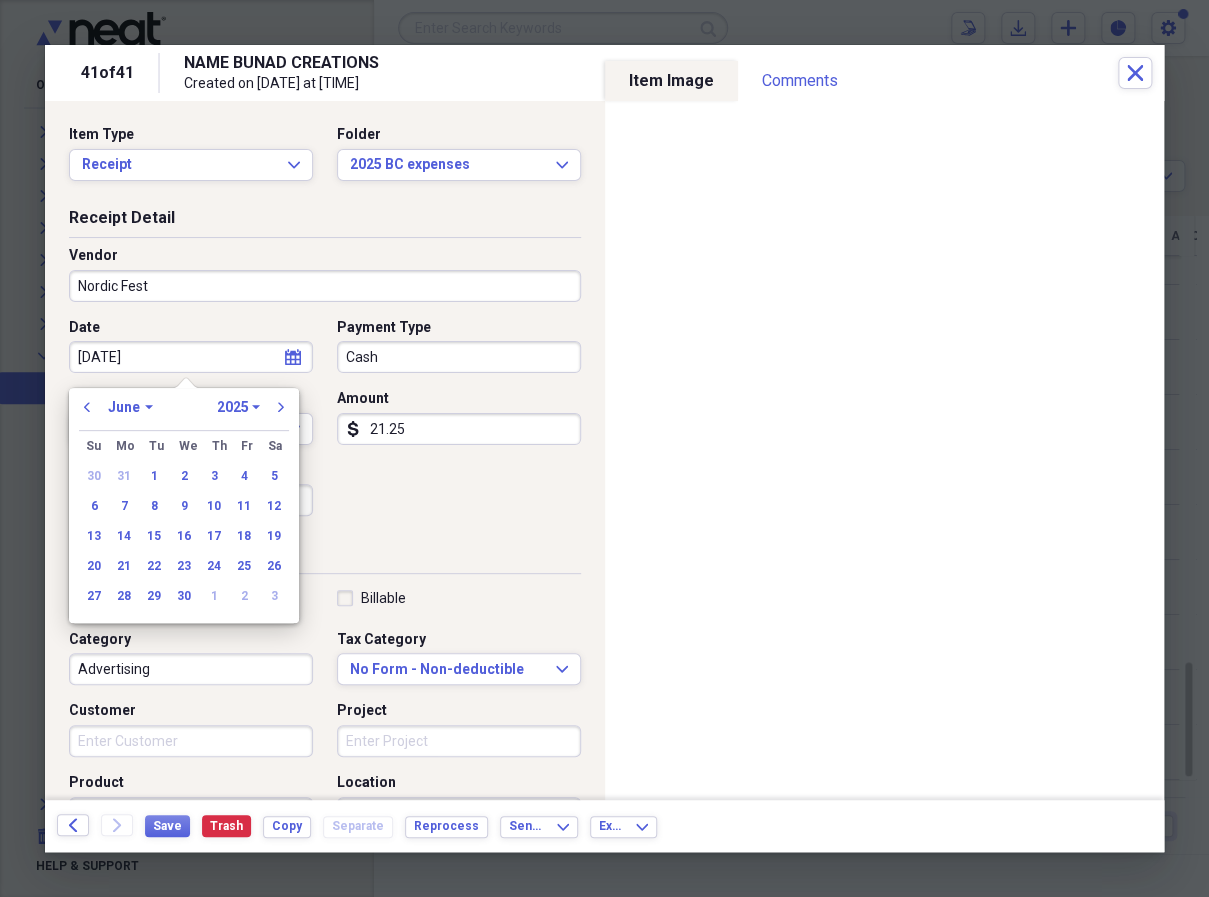click on "1970 1971 1972 1973 1974 1975 1976 1977 1978 1979 1980 1981 1982 1983 1984 1985 1986 1987 1988 1989 1990 1991 1992 1993 1994 1995 1996 1997 1998 1999 2000 2001 2002 2003 2004 2005 2006 2007 2008 2009 2010 2011 2012 2013 2014 2015 2016 2017 2018 2019 2020 2021 2022 2023 2024 2025 2026 2027 2028 2029 2030 2031 2032 2033 2034 2035" at bounding box center [238, 407] 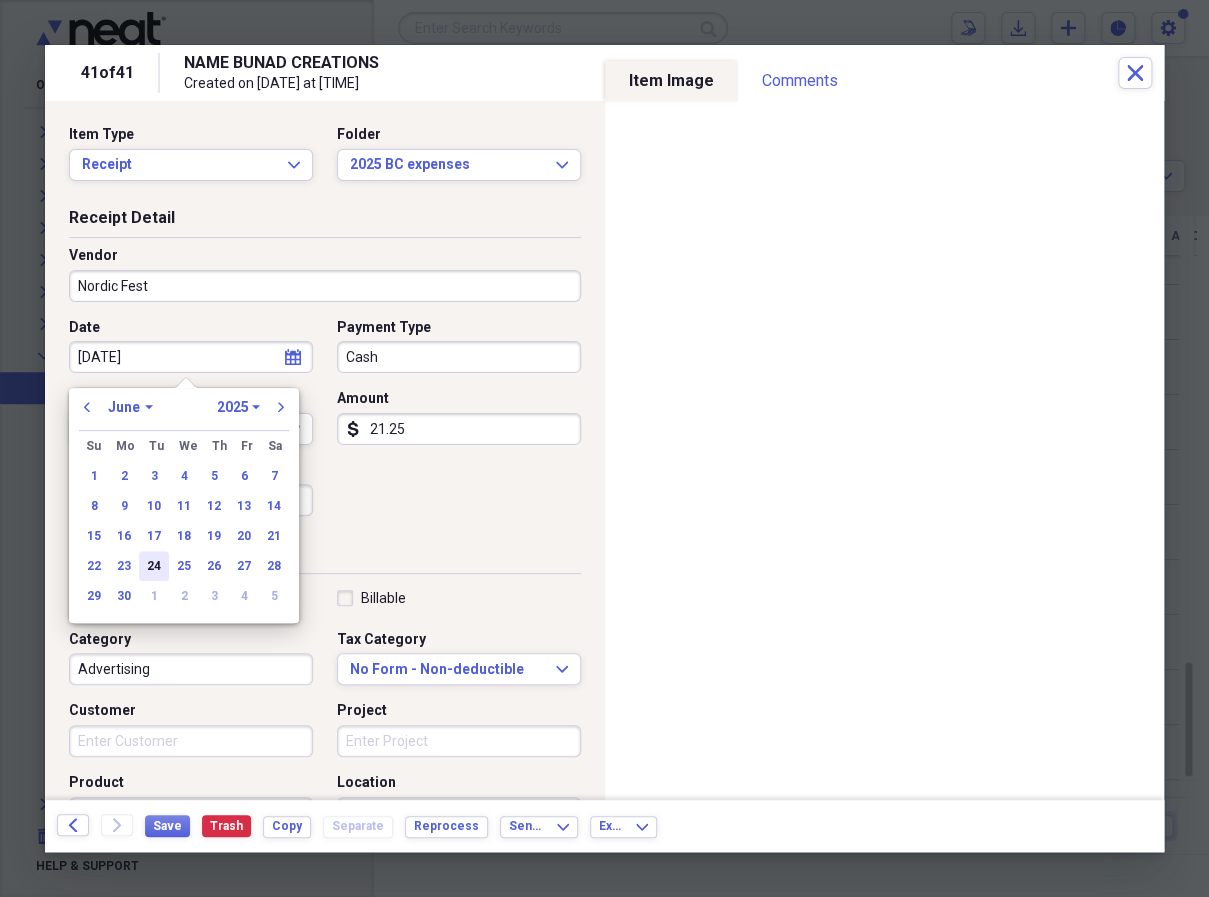 click on "24" at bounding box center (154, 566) 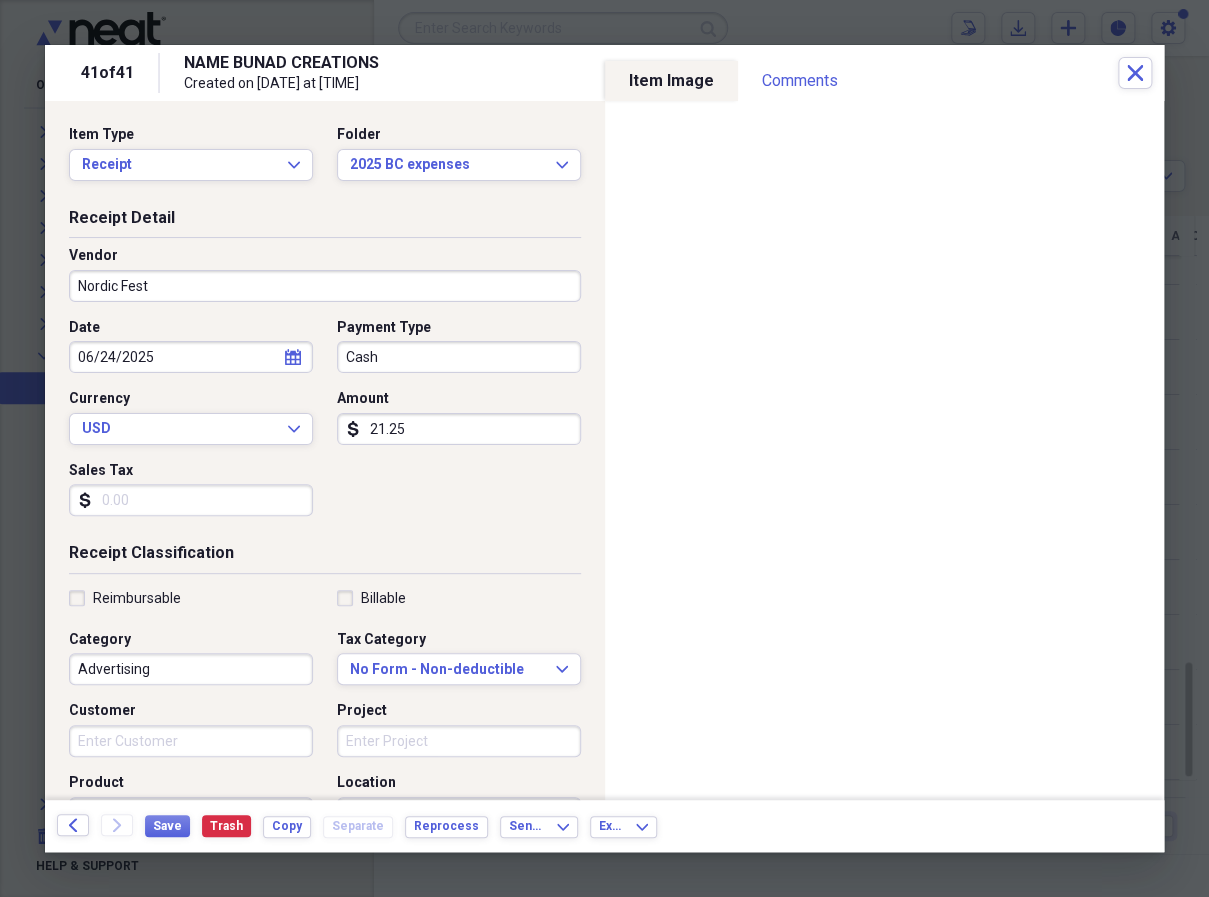click on "Cash" at bounding box center (459, 357) 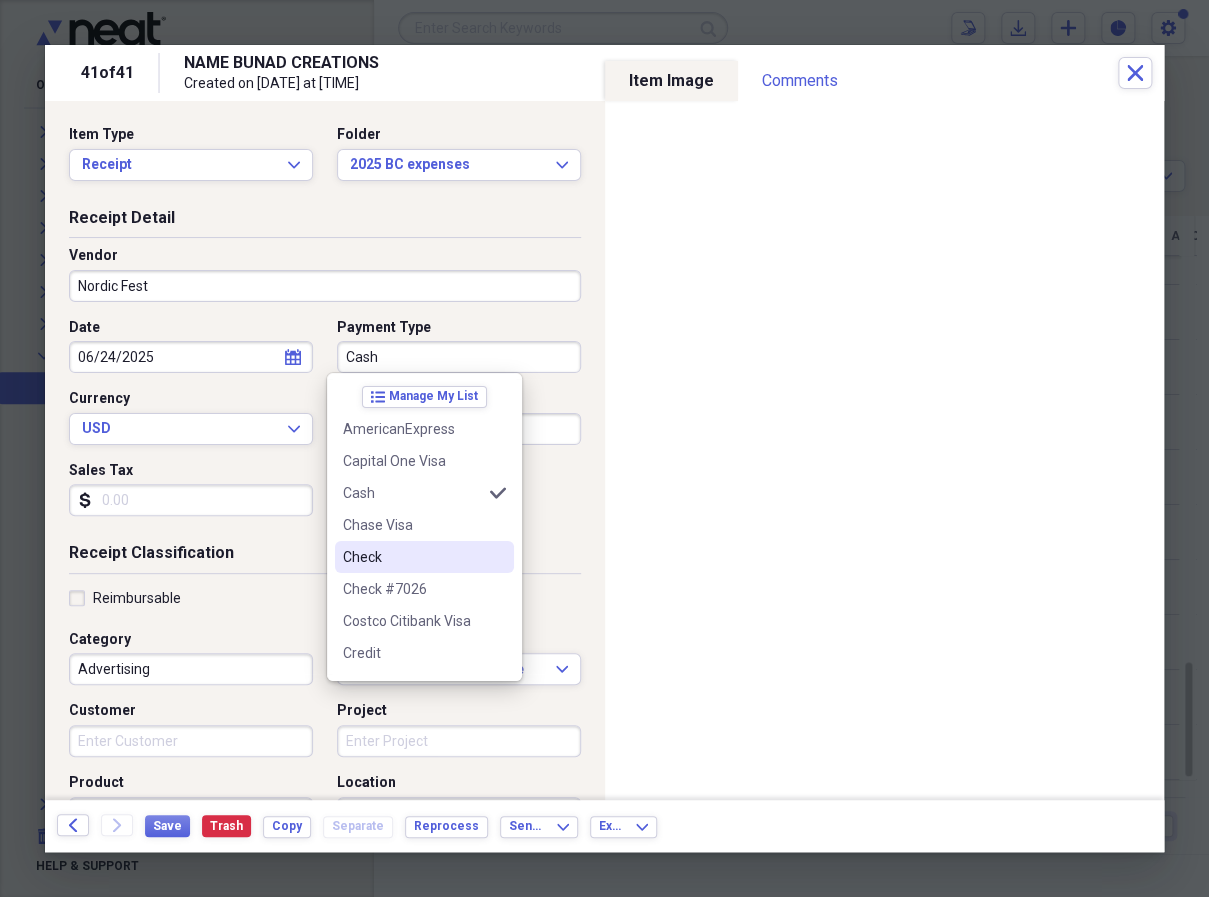 click on "Check" at bounding box center (412, 557) 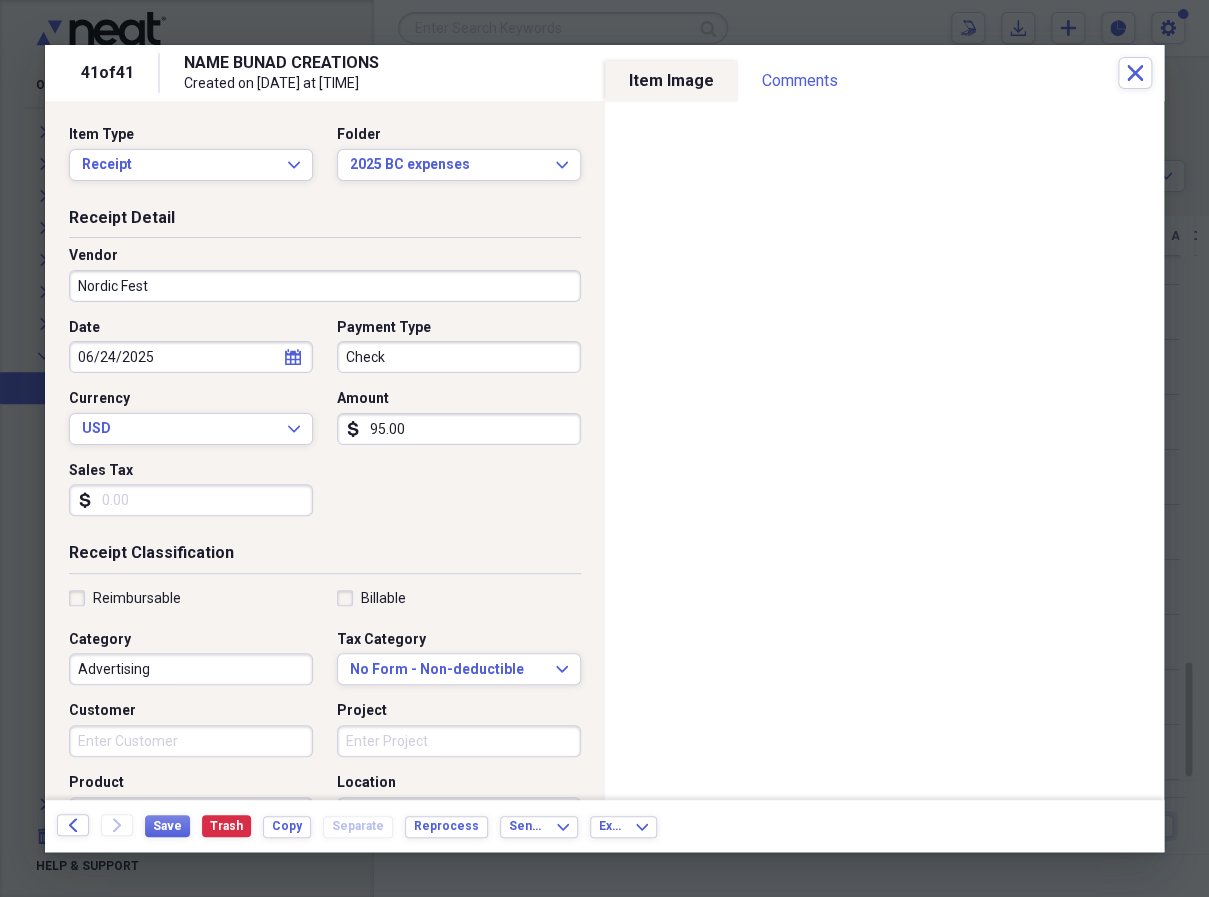 type on "95.00" 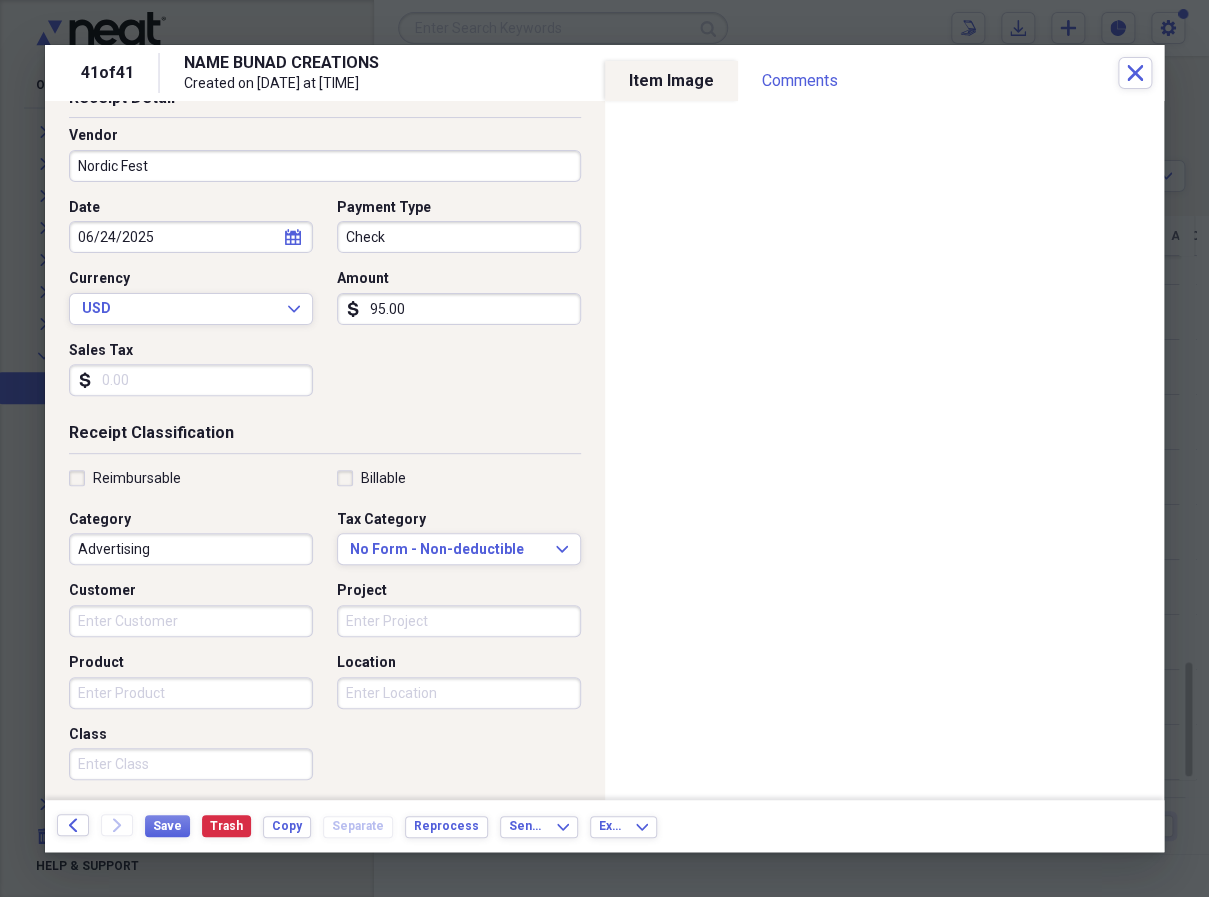 scroll, scrollTop: 240, scrollLeft: 0, axis: vertical 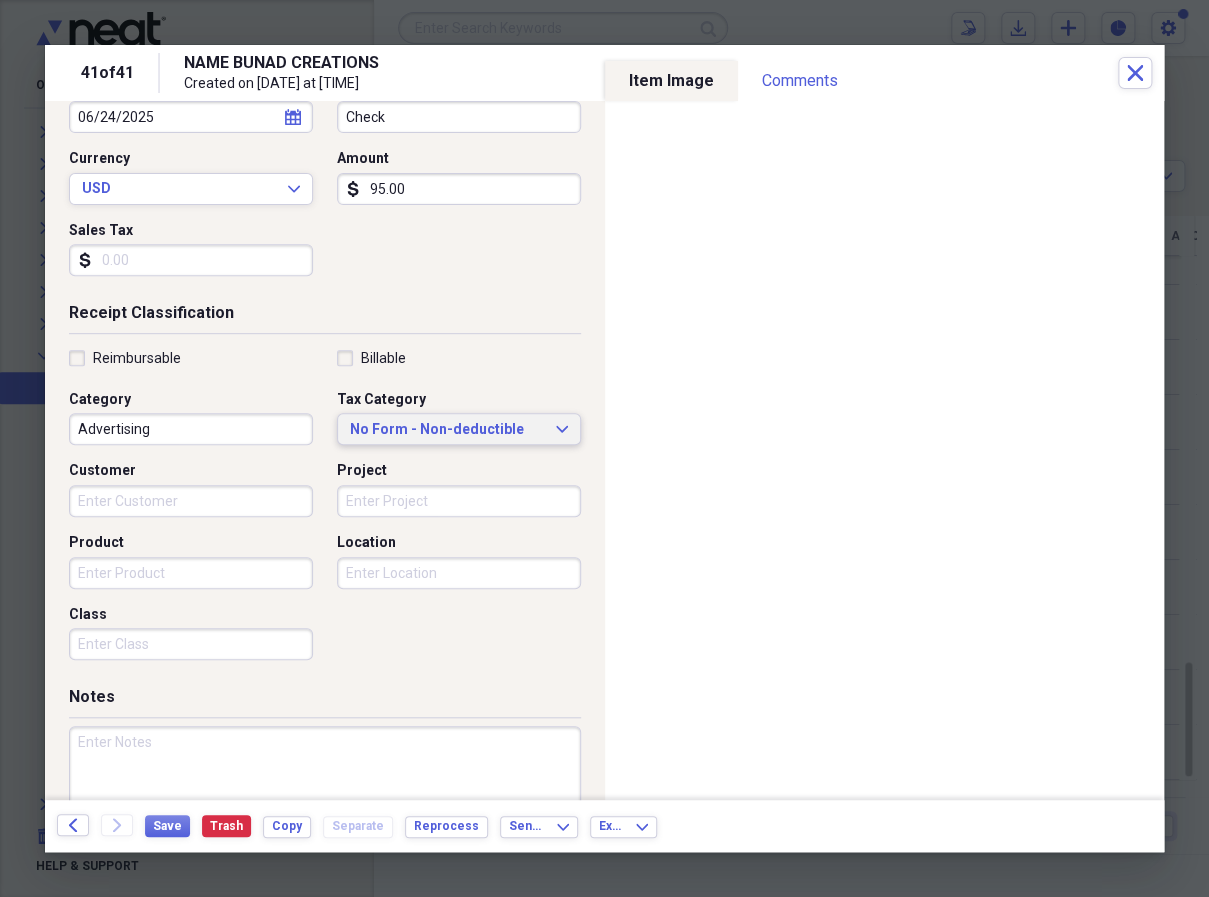 click on "Expand" 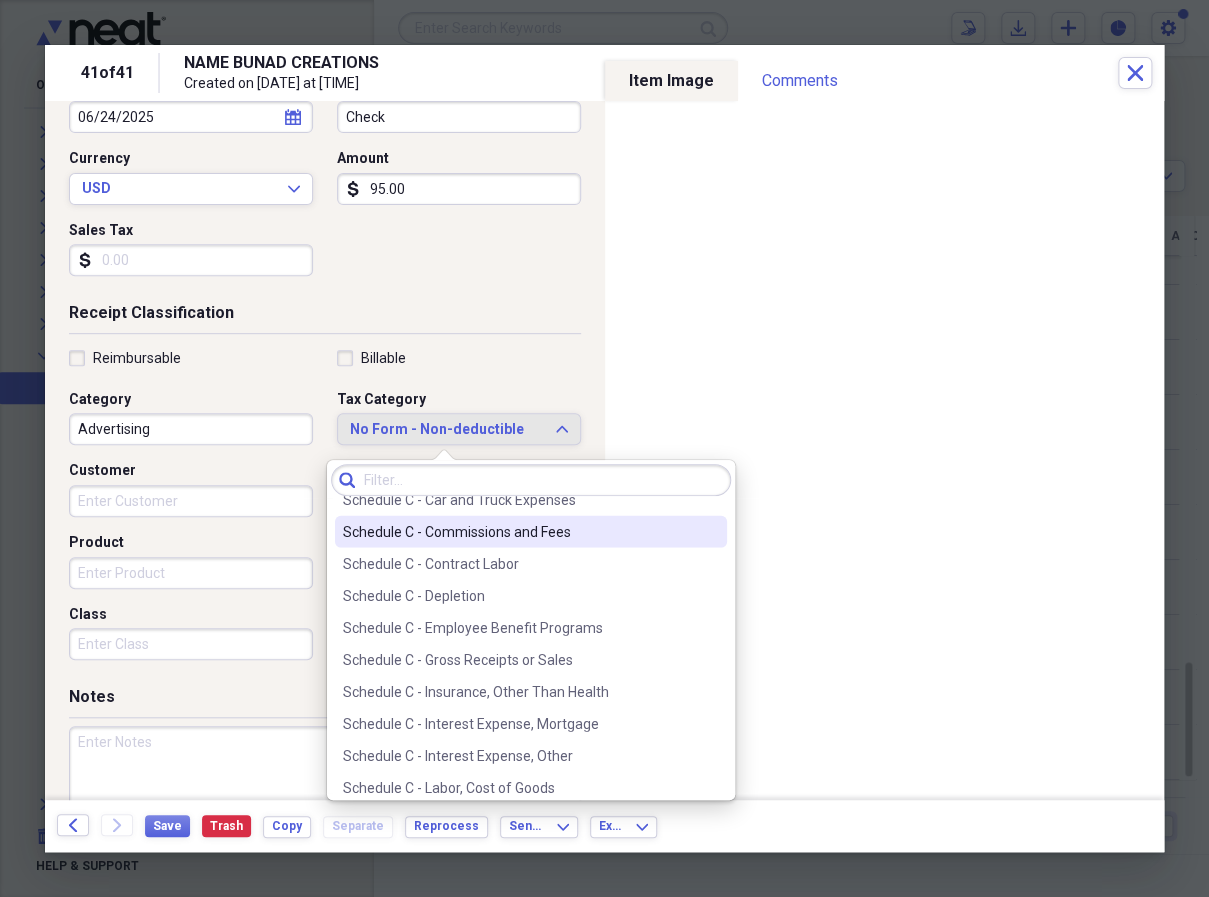 scroll, scrollTop: 2040, scrollLeft: 0, axis: vertical 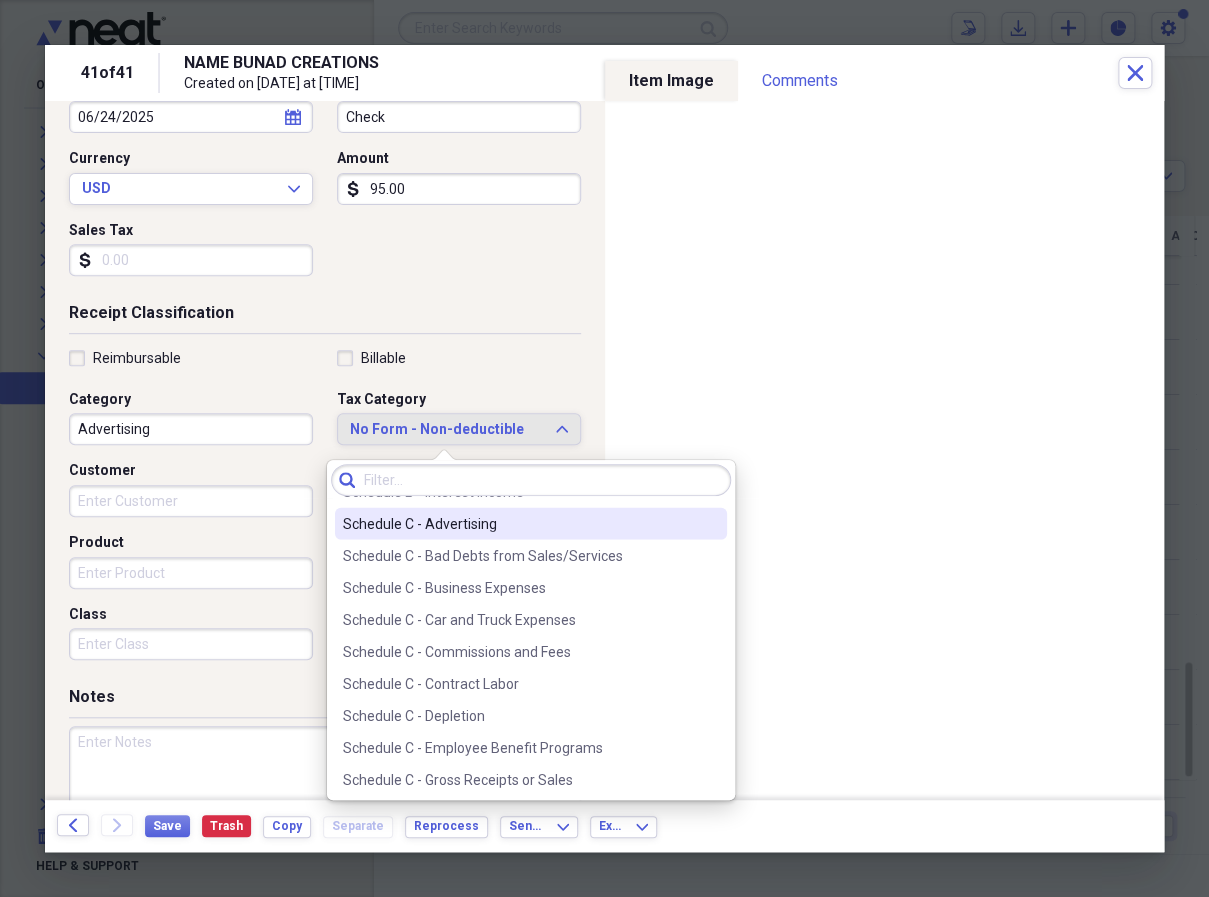 click on "Schedule C - Advertising" at bounding box center (519, 524) 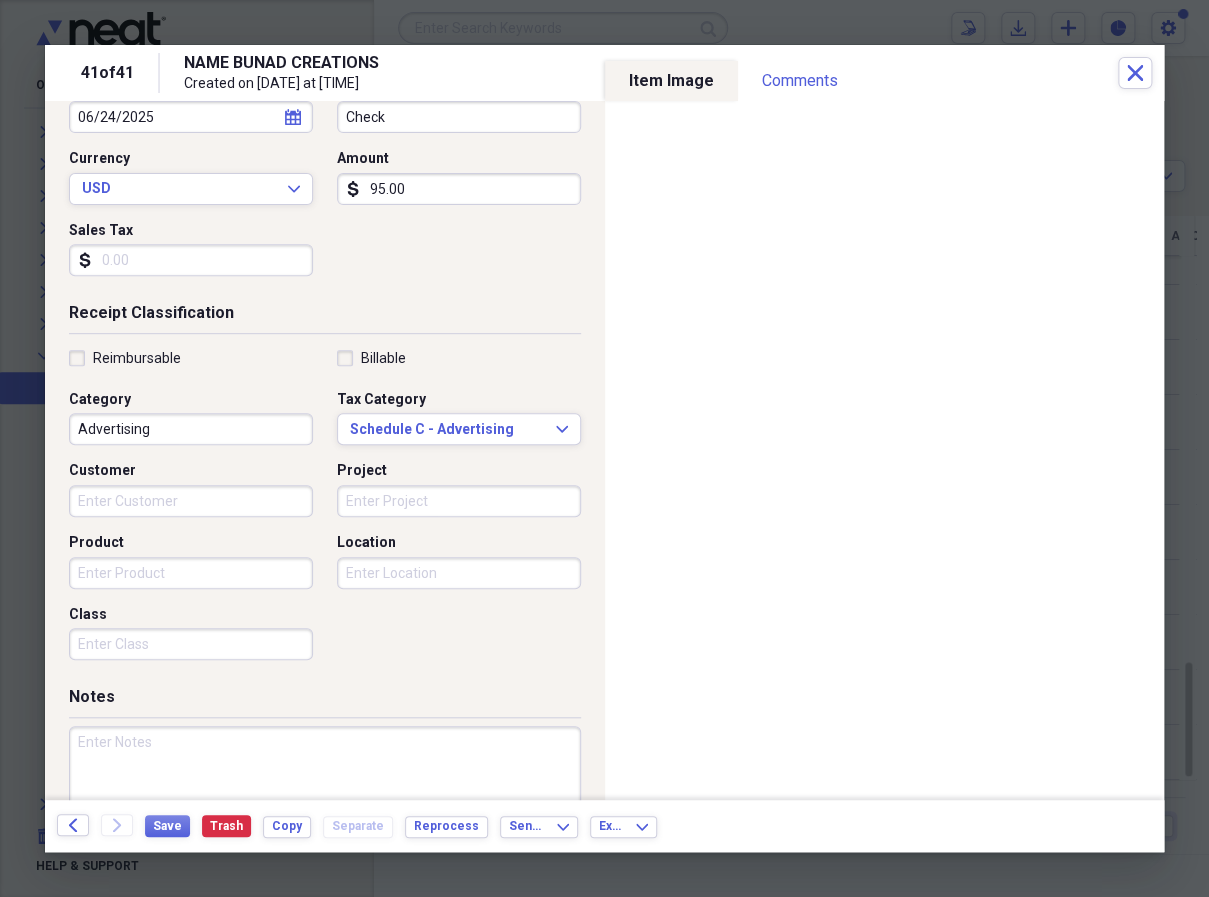 click on "Reimbursable Billable Category Advertising Tax Category Schedule C - Advertising Expand Customer Project Product Location Class" at bounding box center (325, 509) 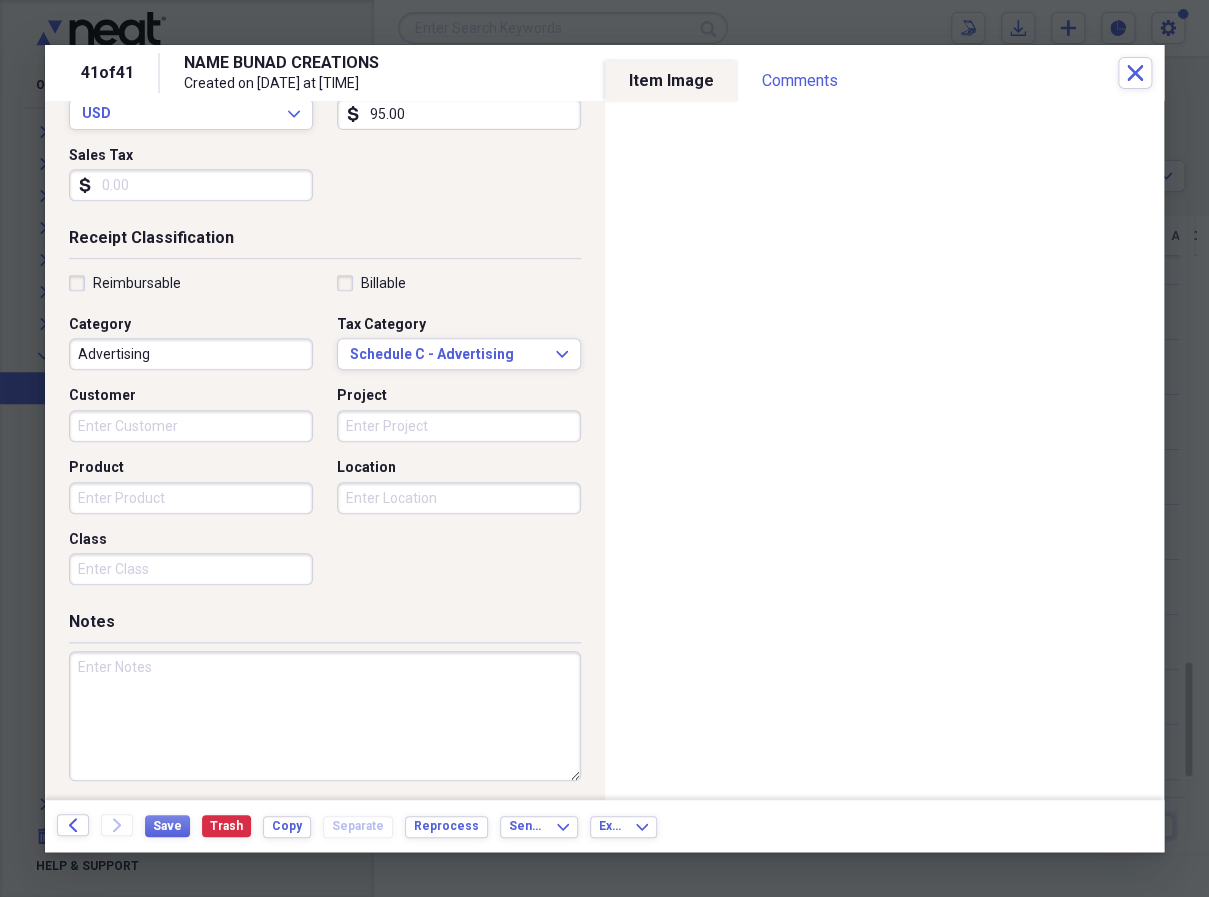 scroll, scrollTop: 319, scrollLeft: 0, axis: vertical 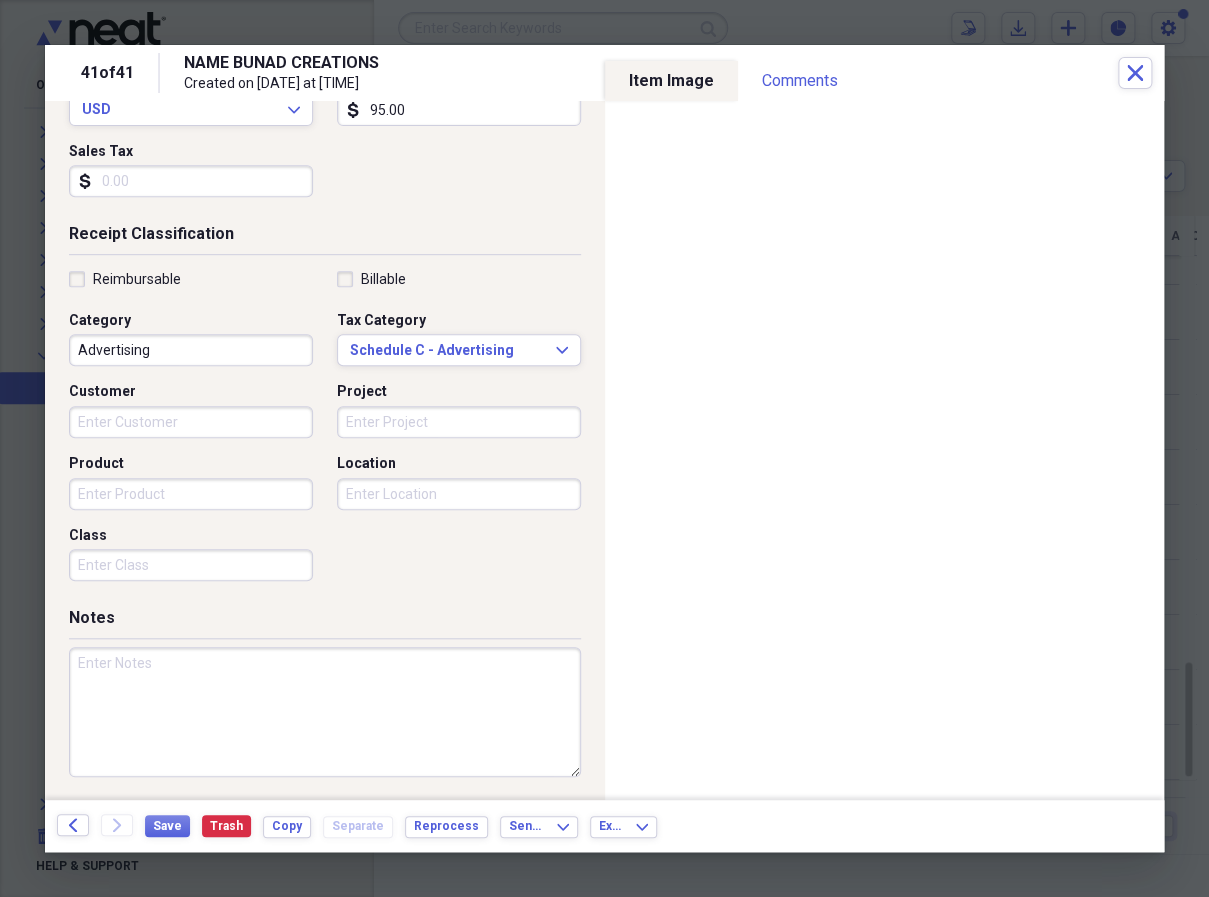 click at bounding box center [325, 712] 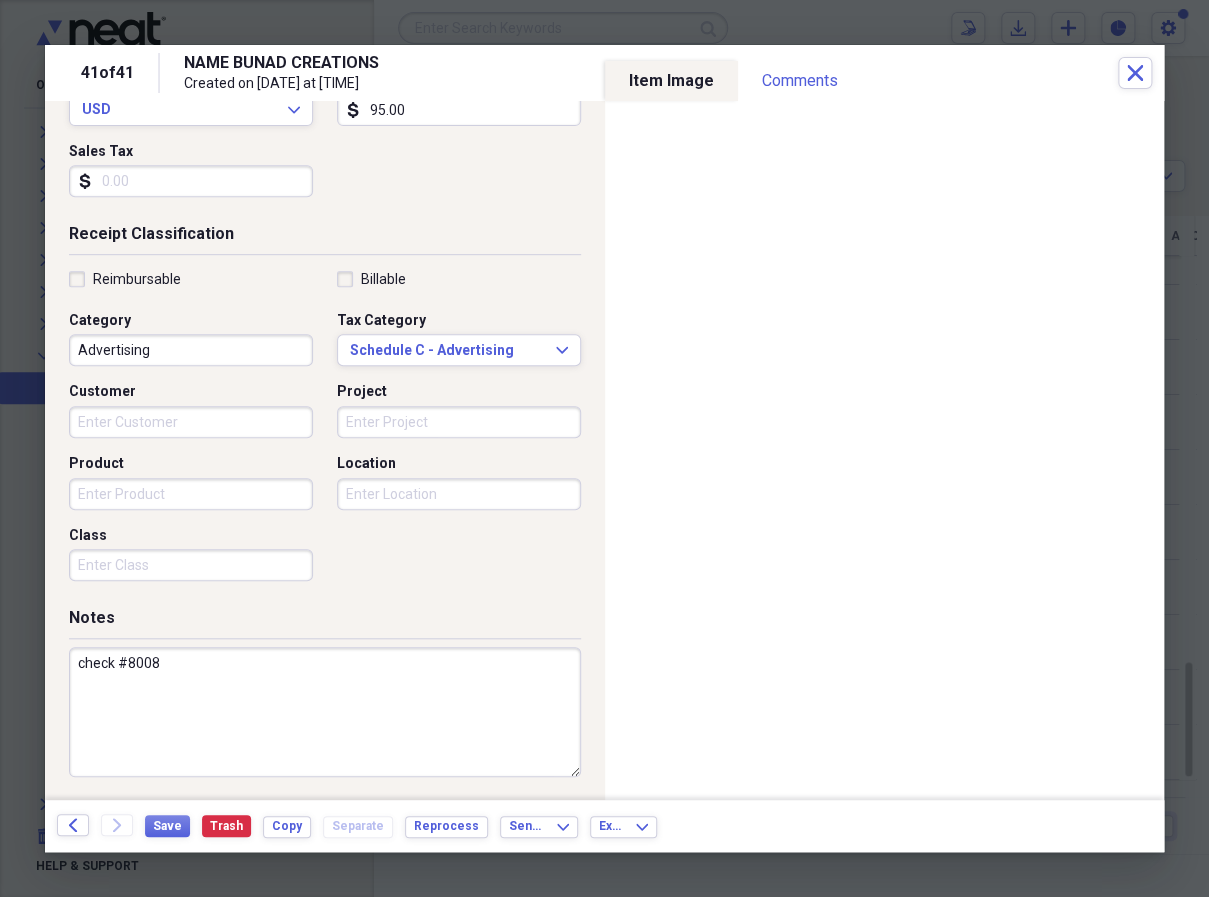 click on "check #8008" at bounding box center [325, 712] 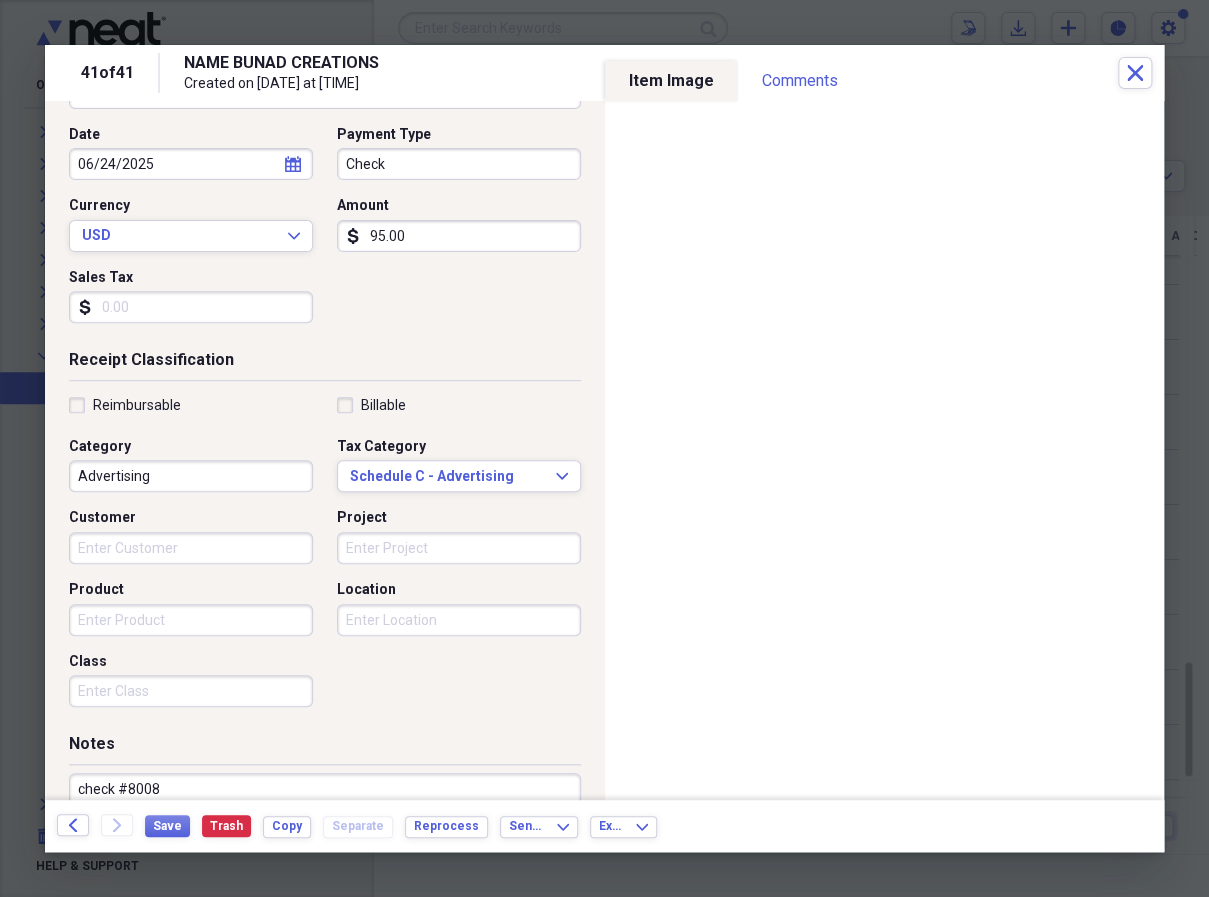 scroll, scrollTop: 319, scrollLeft: 0, axis: vertical 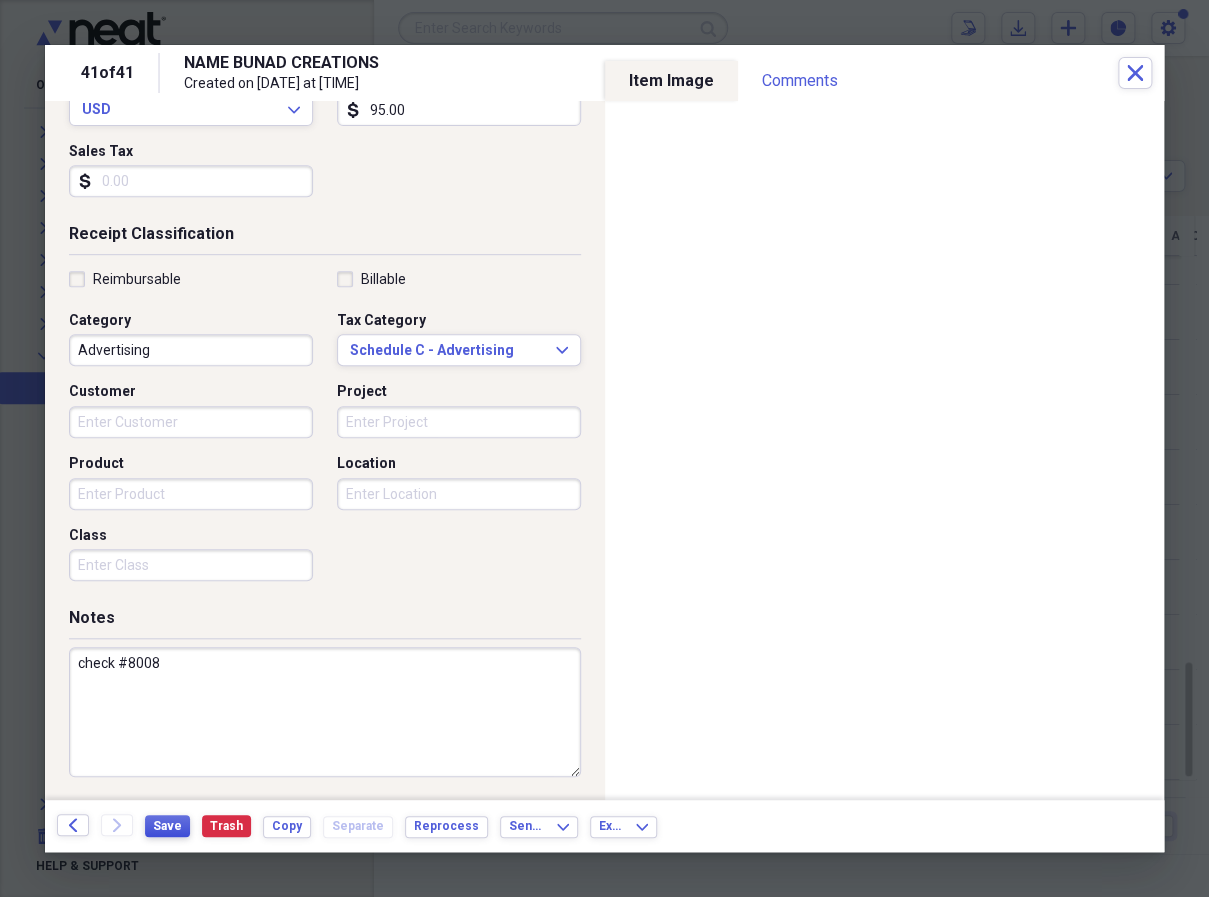 type on "check #8008" 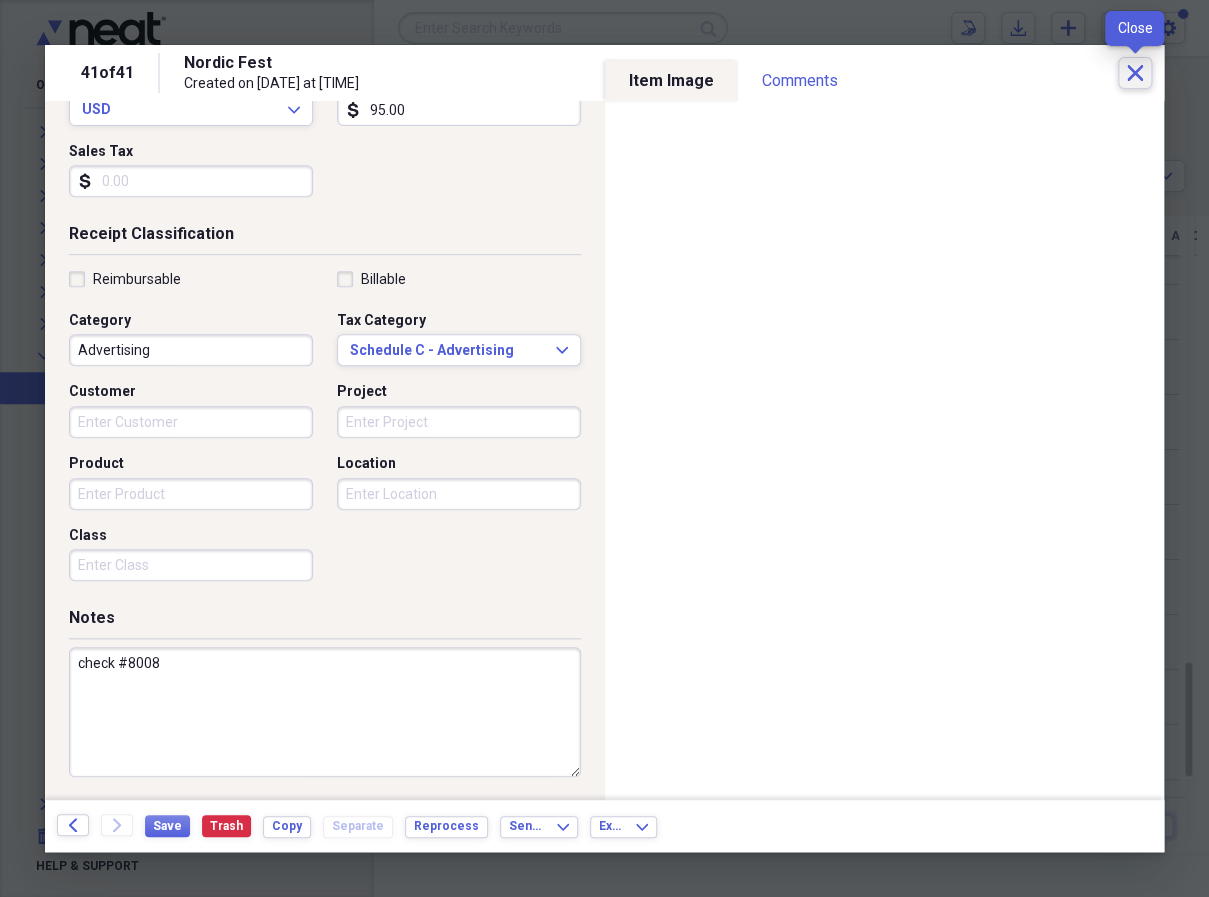 click on "Close" at bounding box center [1135, 73] 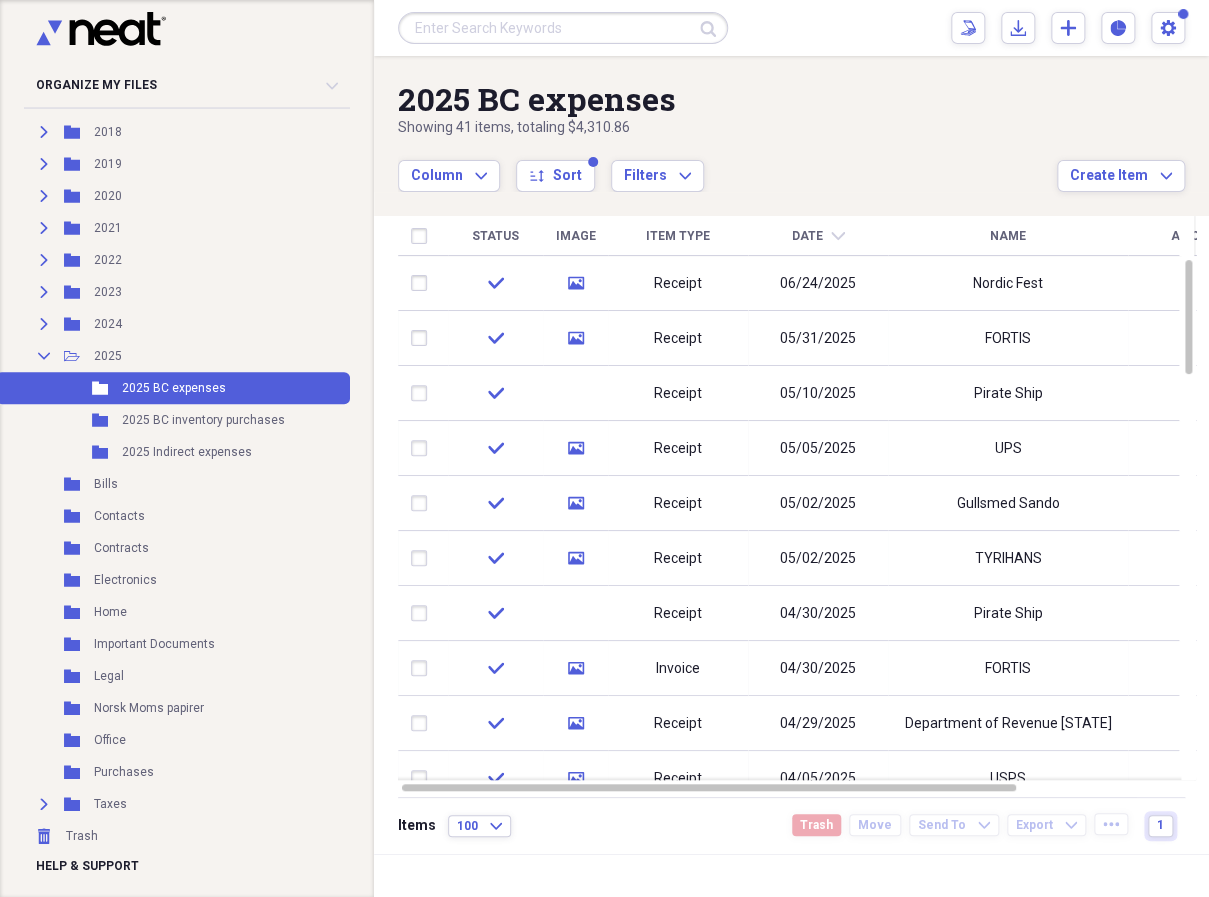 click on "Name" at bounding box center (1008, 236) 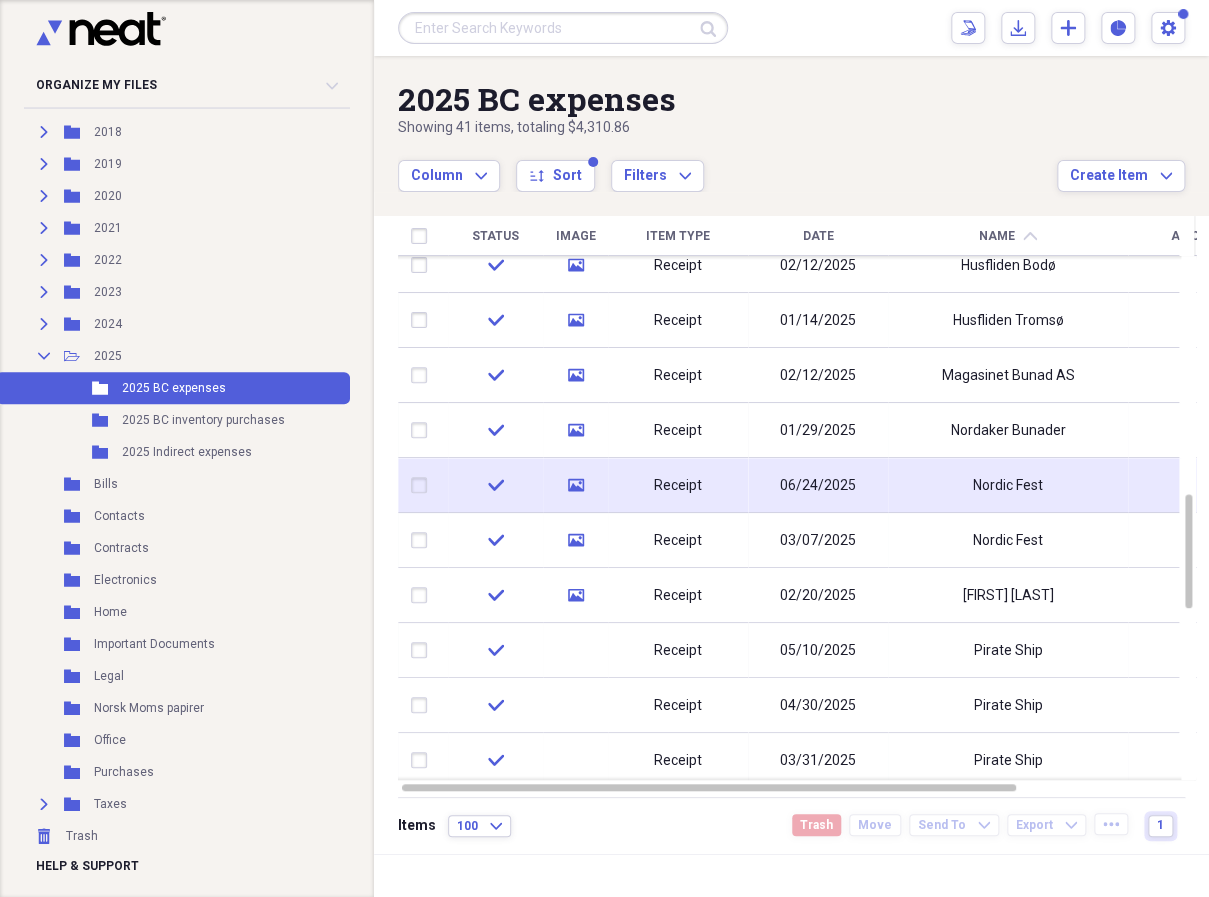 click at bounding box center [423, 485] 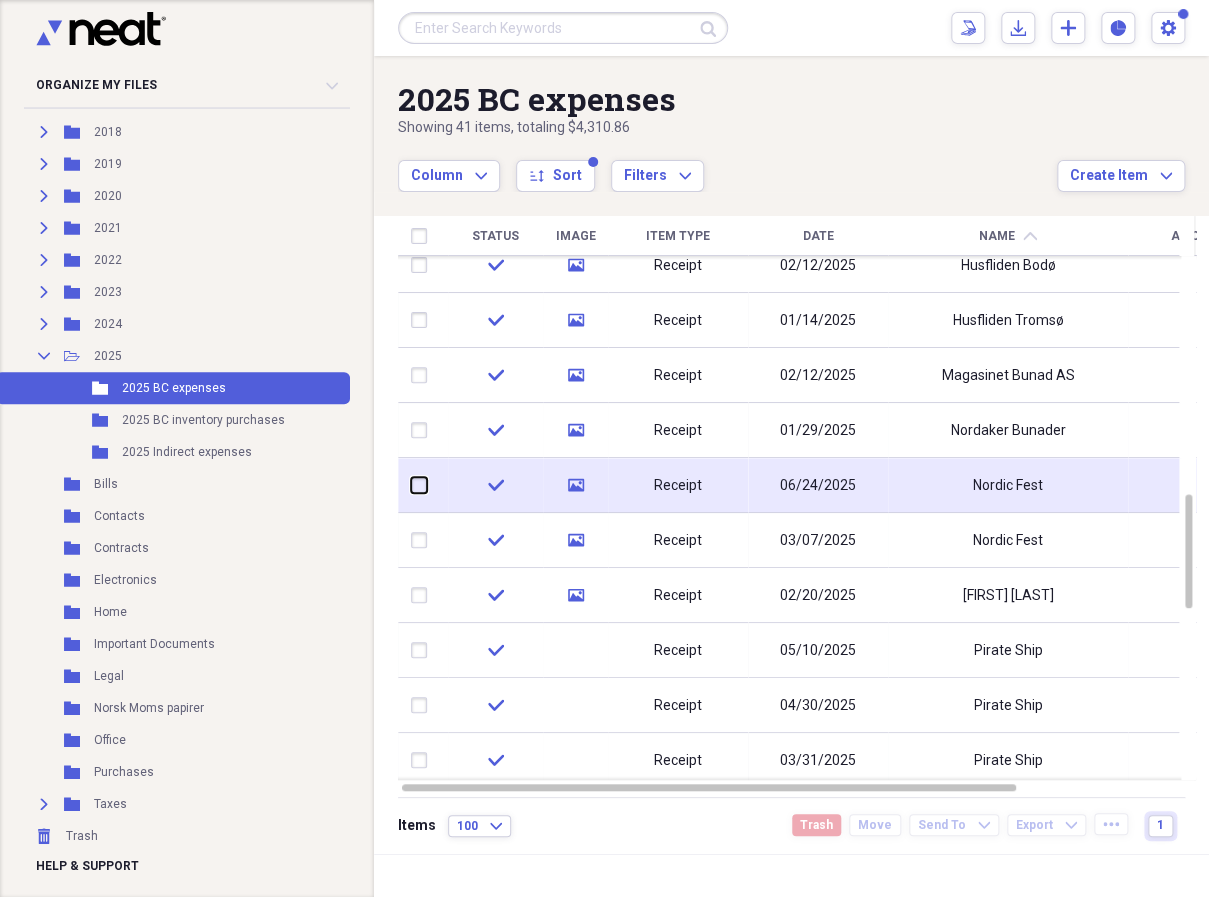 click at bounding box center [411, 485] 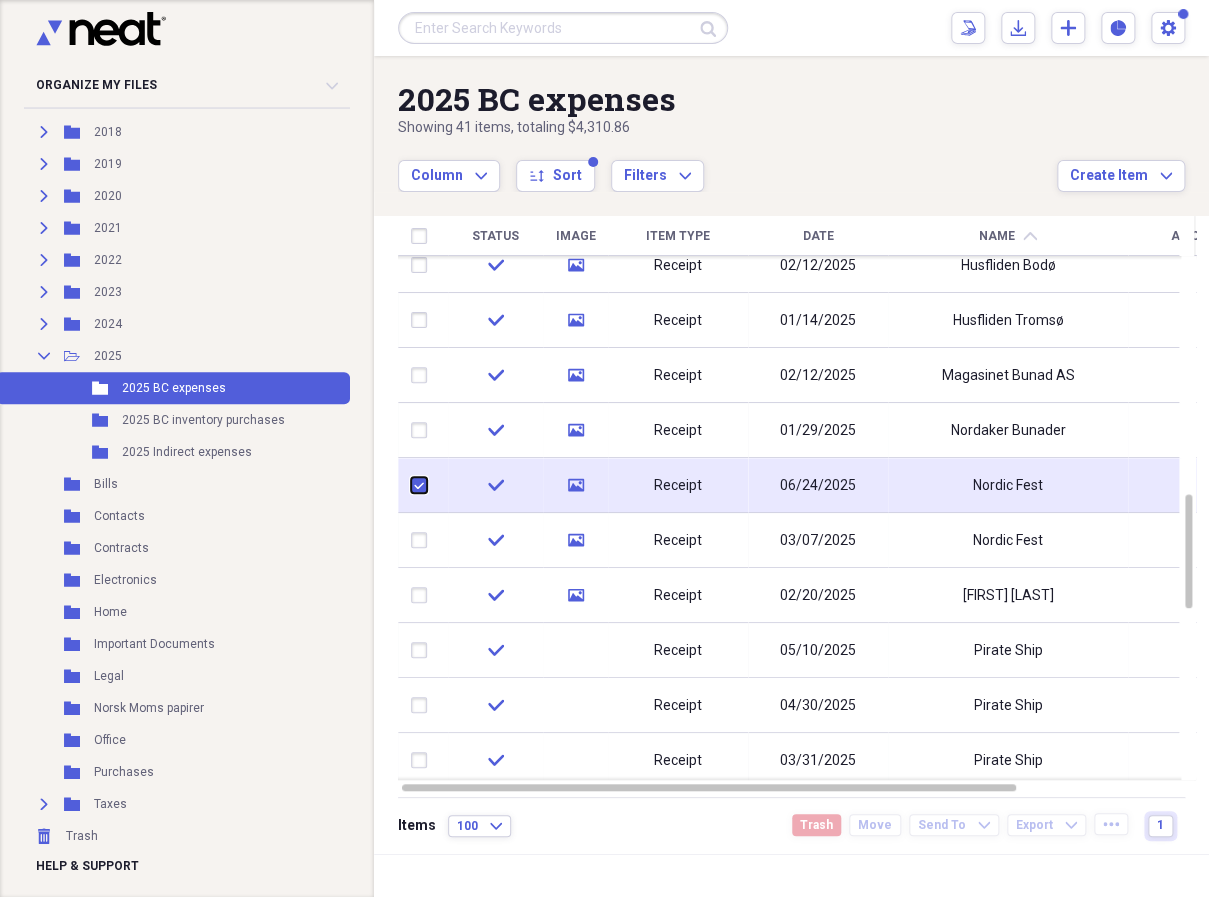 checkbox on "true" 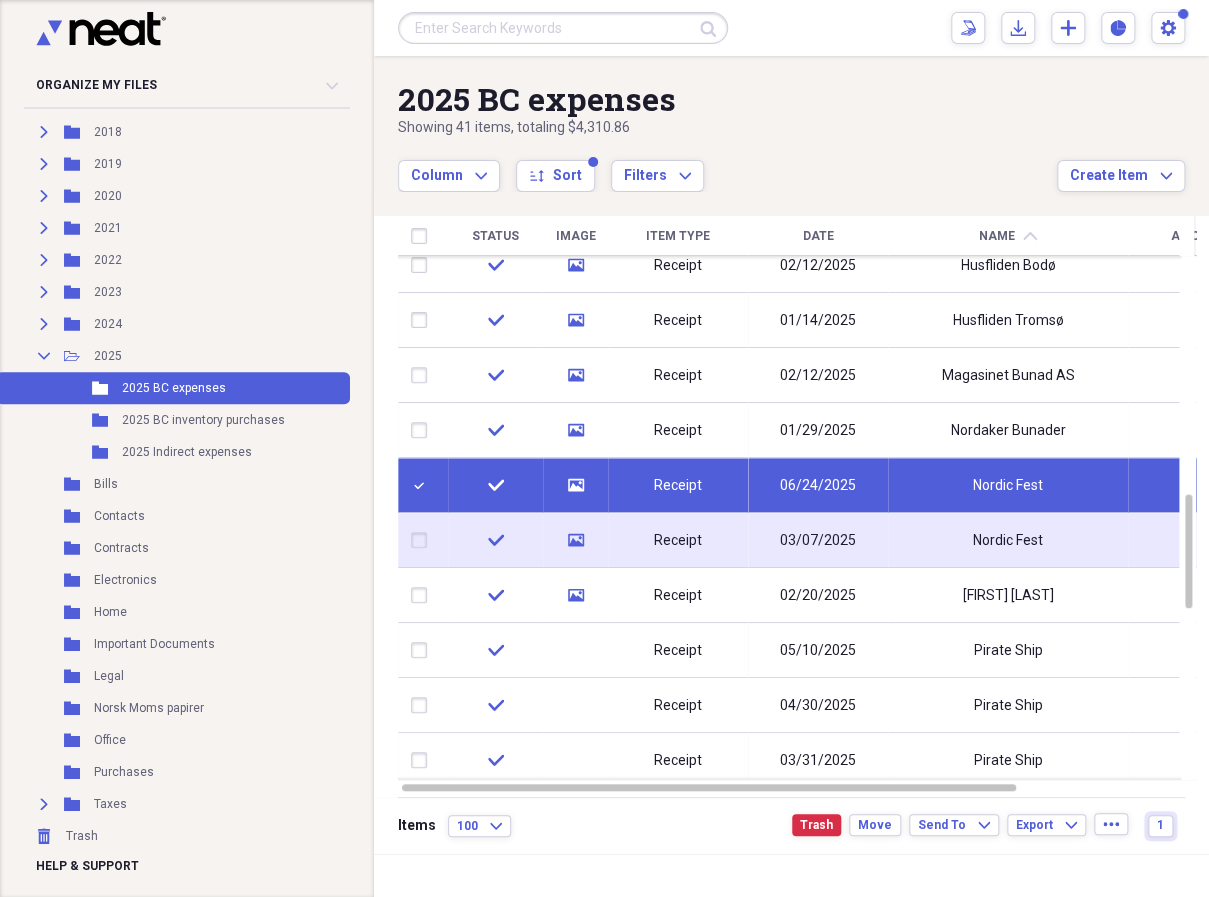 click at bounding box center (423, 540) 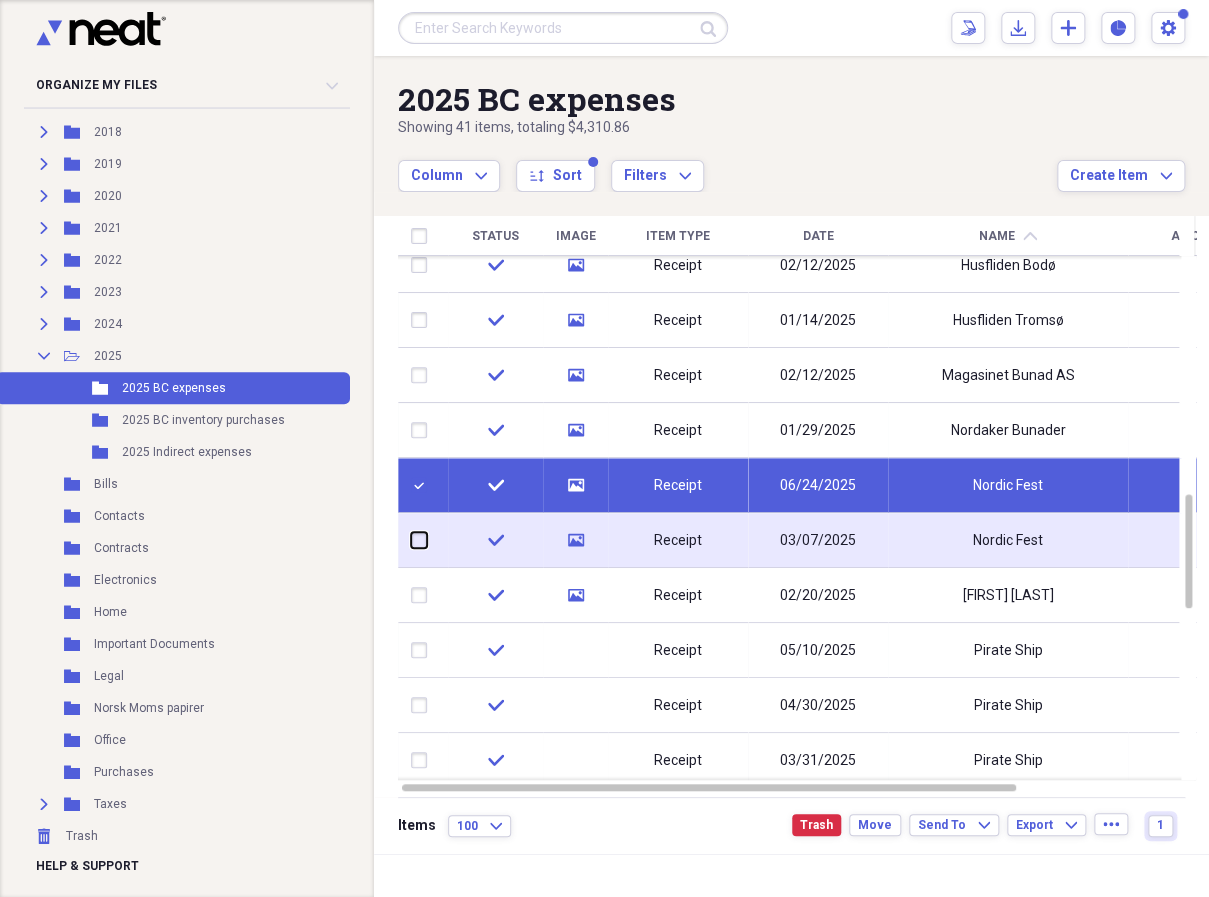 click at bounding box center [411, 540] 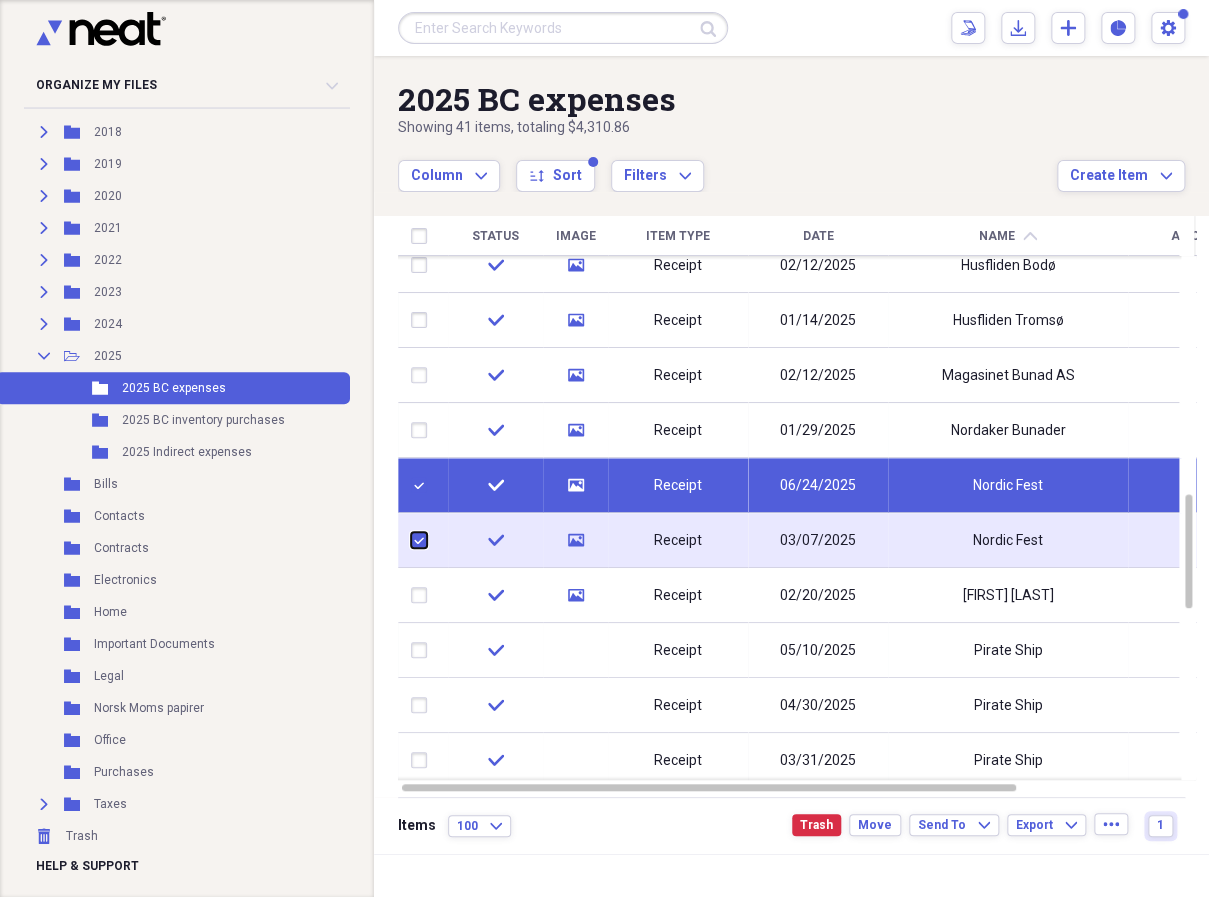 checkbox on "true" 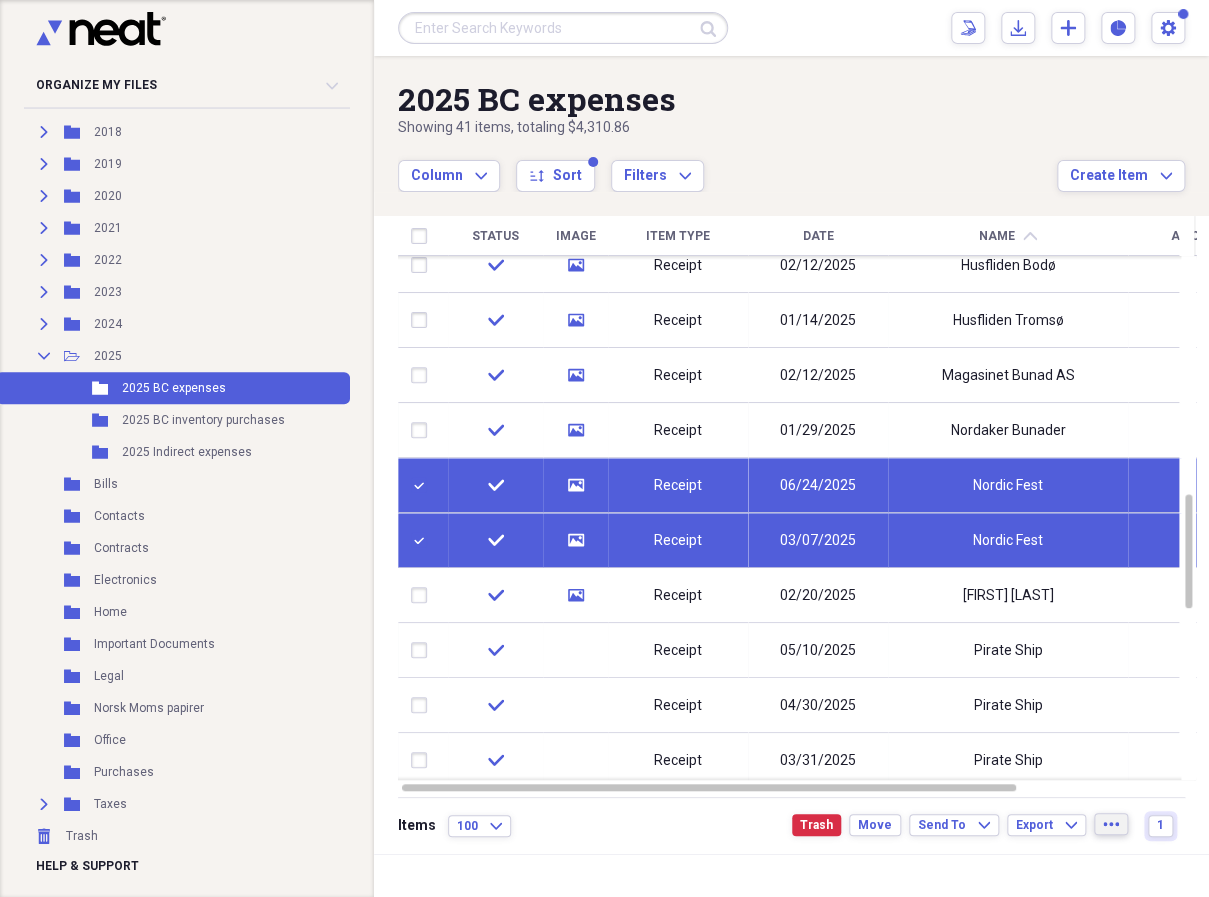 click on "more" 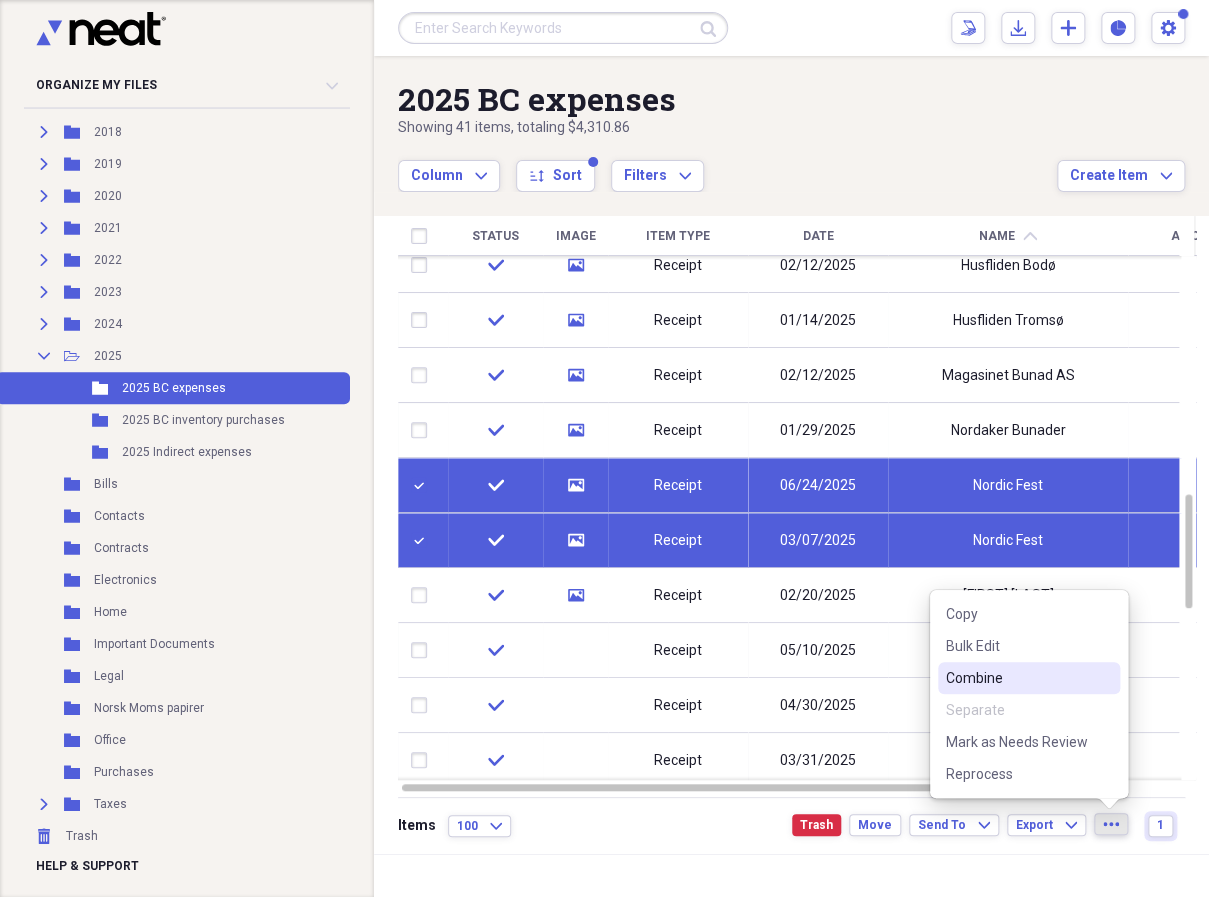 click on "Combine" at bounding box center (1017, 678) 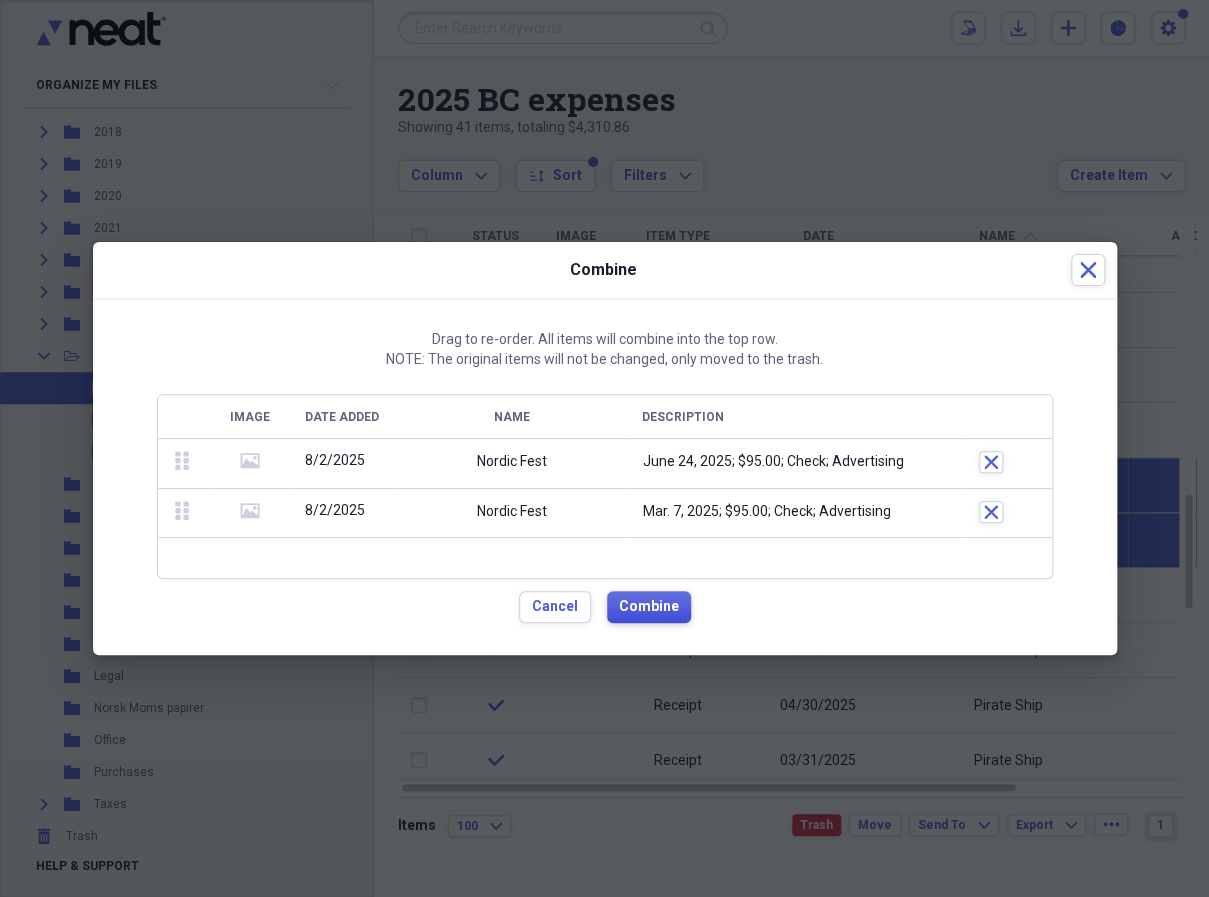 click on "Combine" at bounding box center [649, 607] 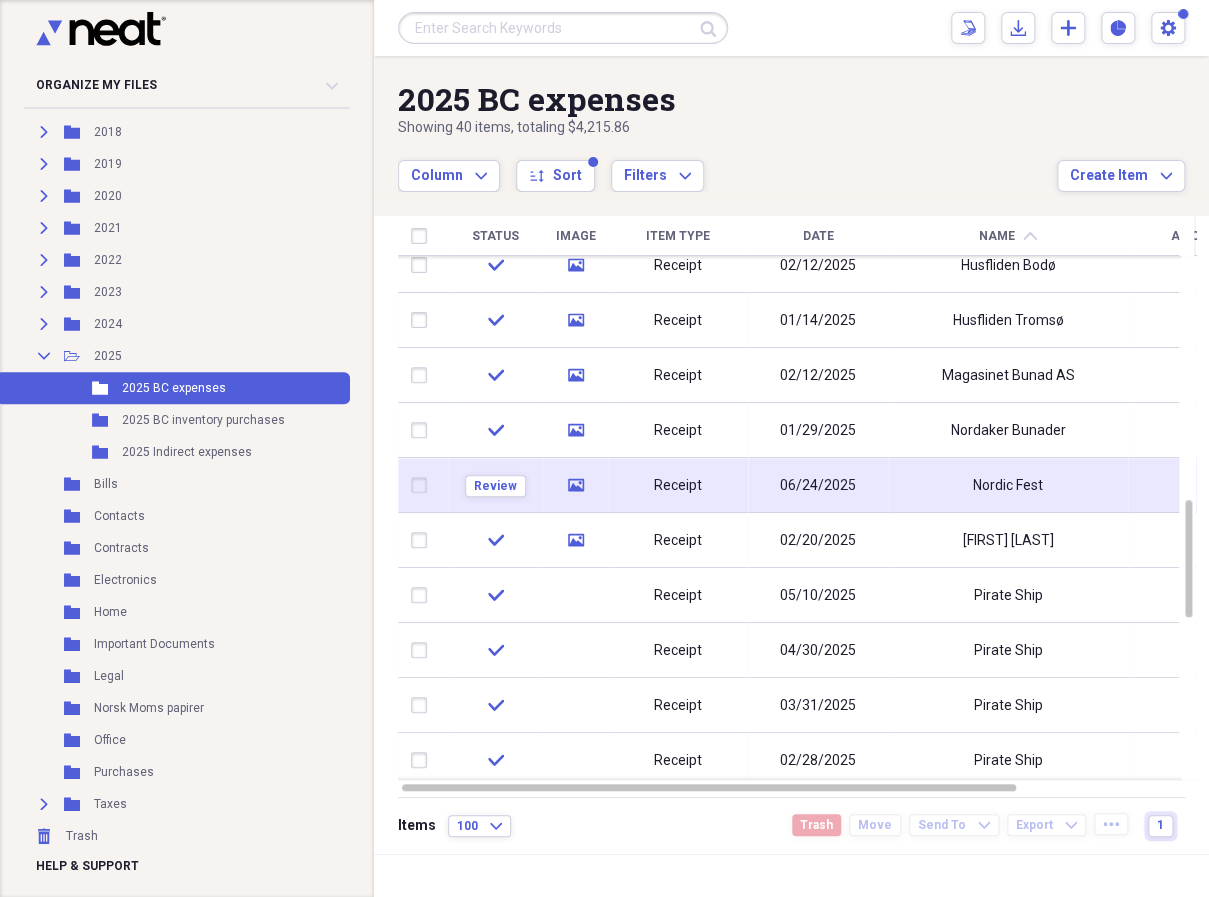 click on "Receipt" at bounding box center [678, 485] 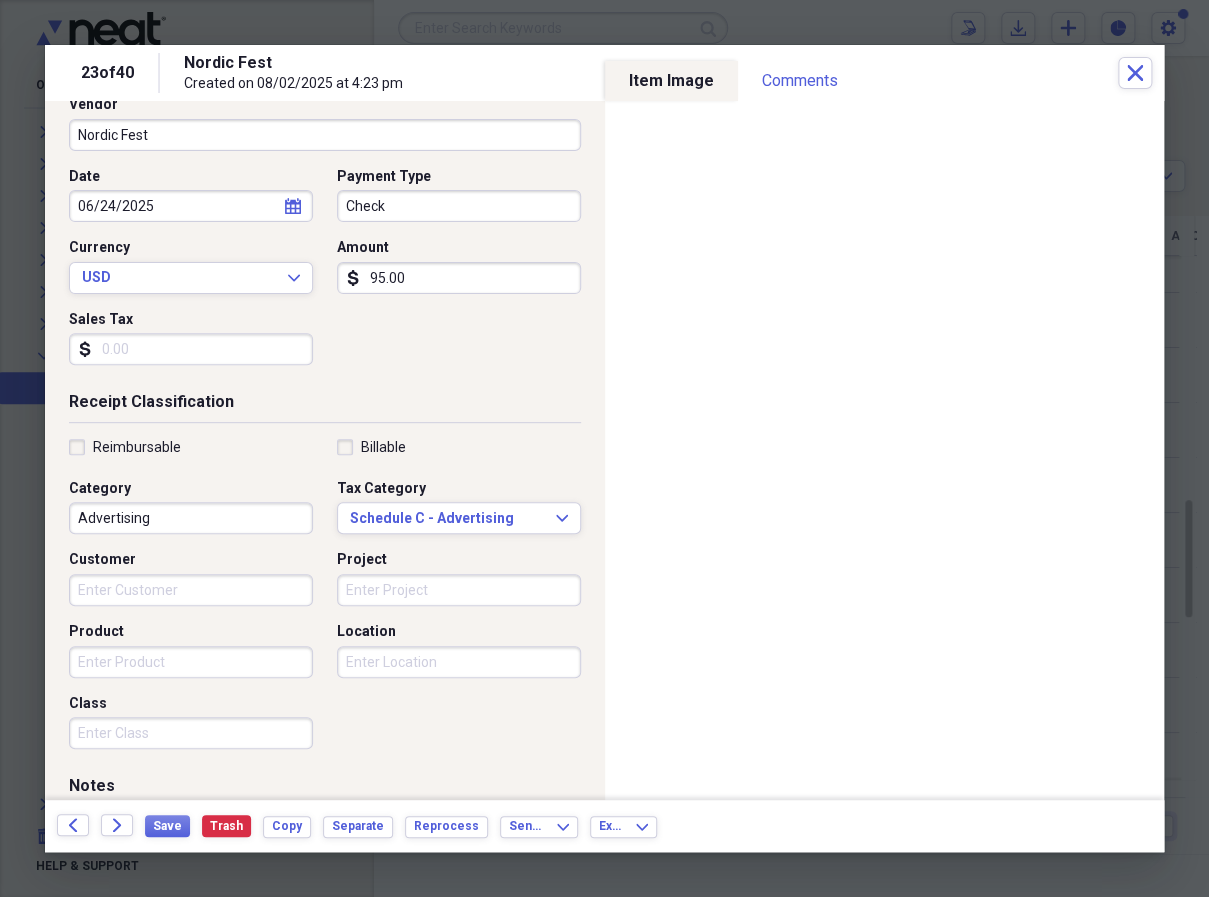 scroll, scrollTop: 0, scrollLeft: 0, axis: both 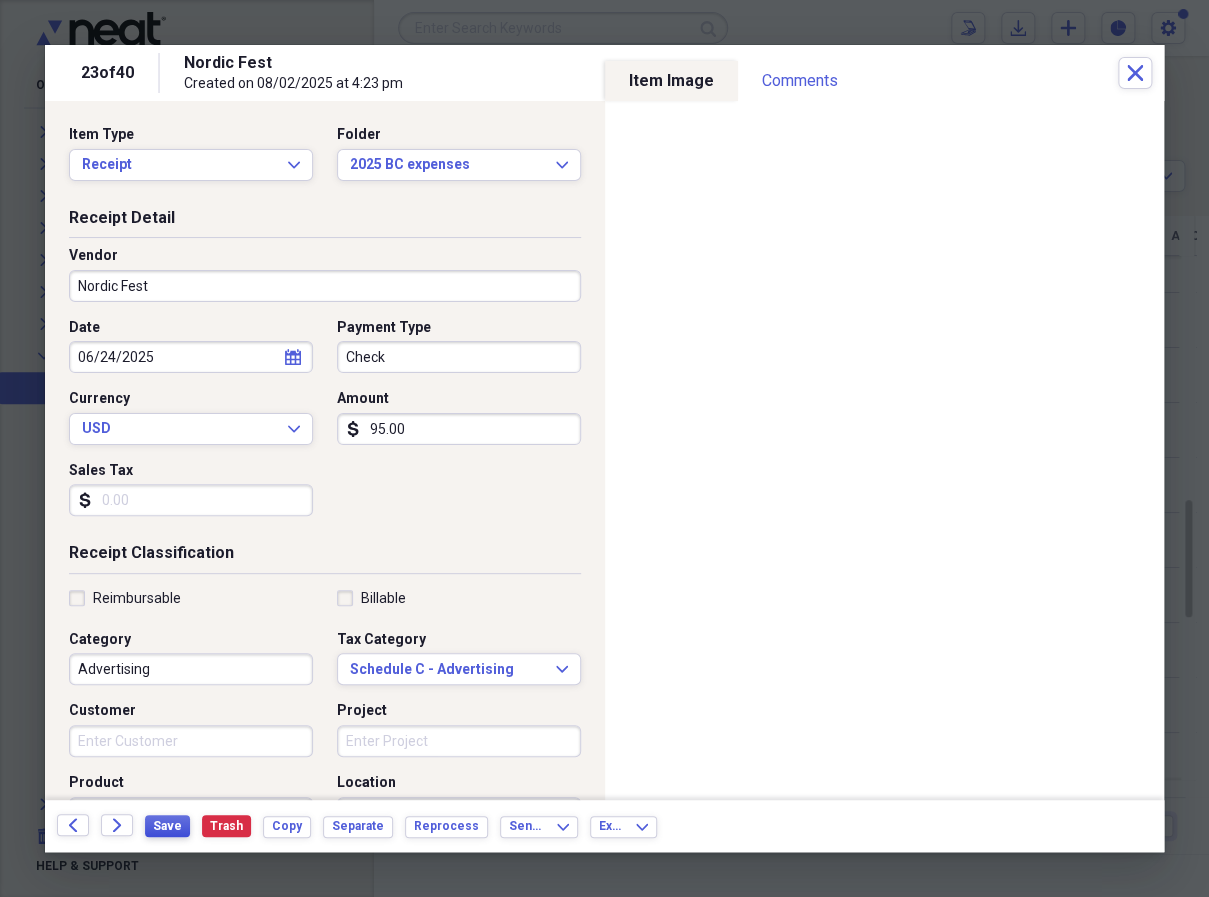 click on "Save" at bounding box center (167, 826) 